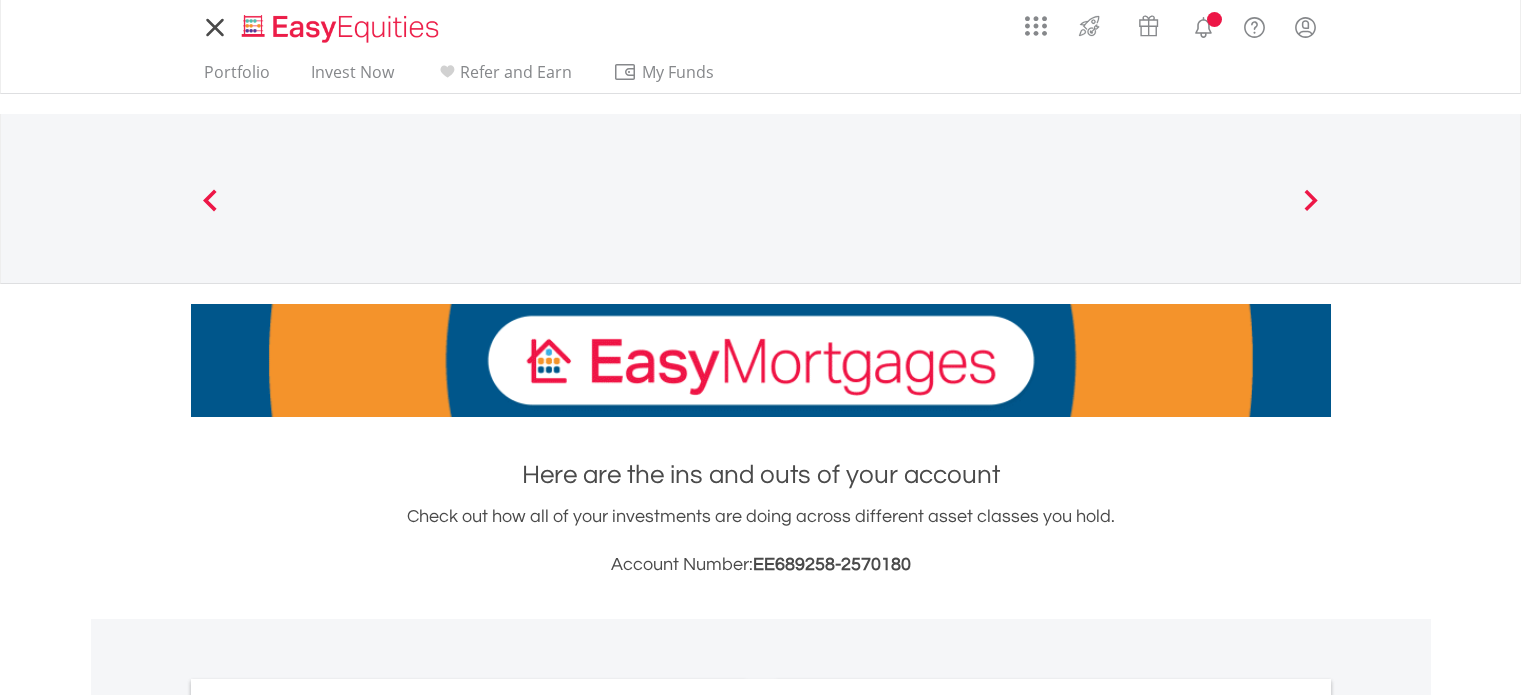 scroll, scrollTop: 0, scrollLeft: 0, axis: both 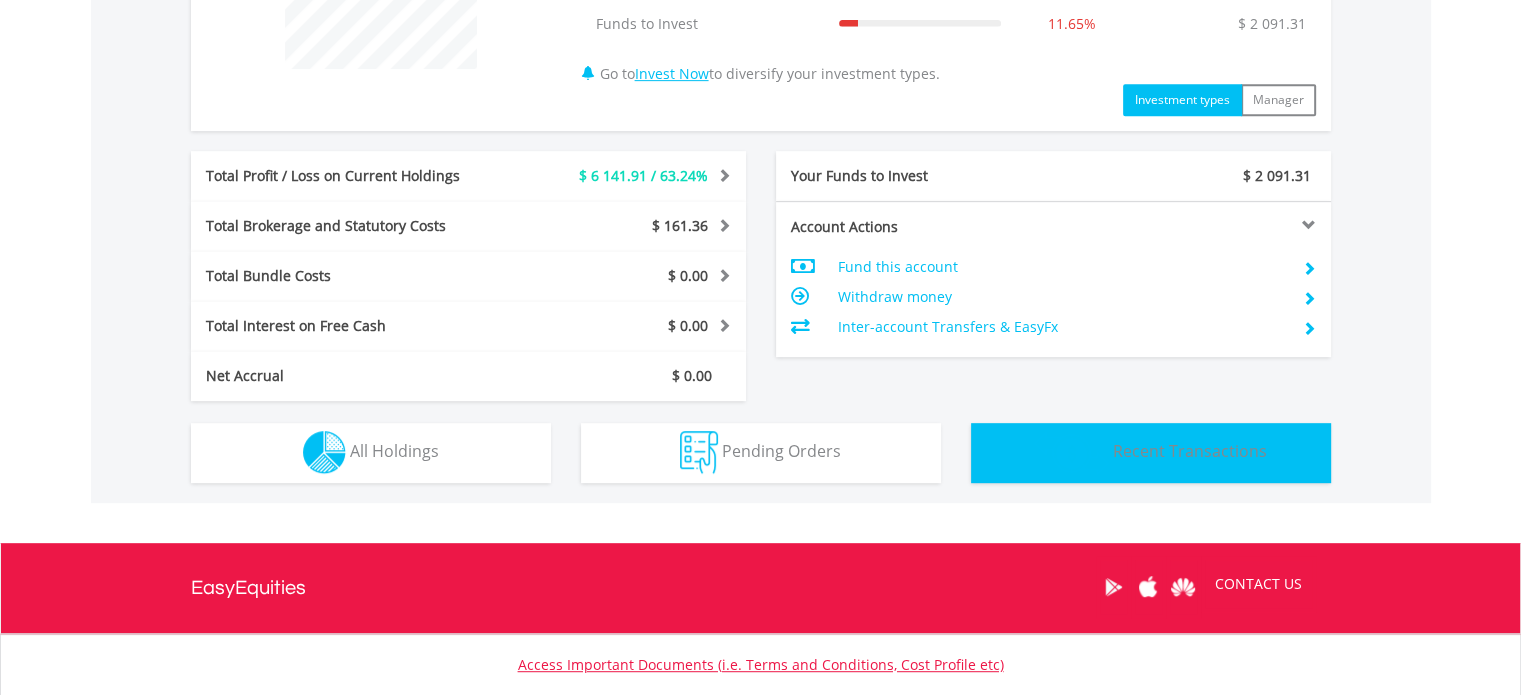 click at bounding box center (1071, 453) 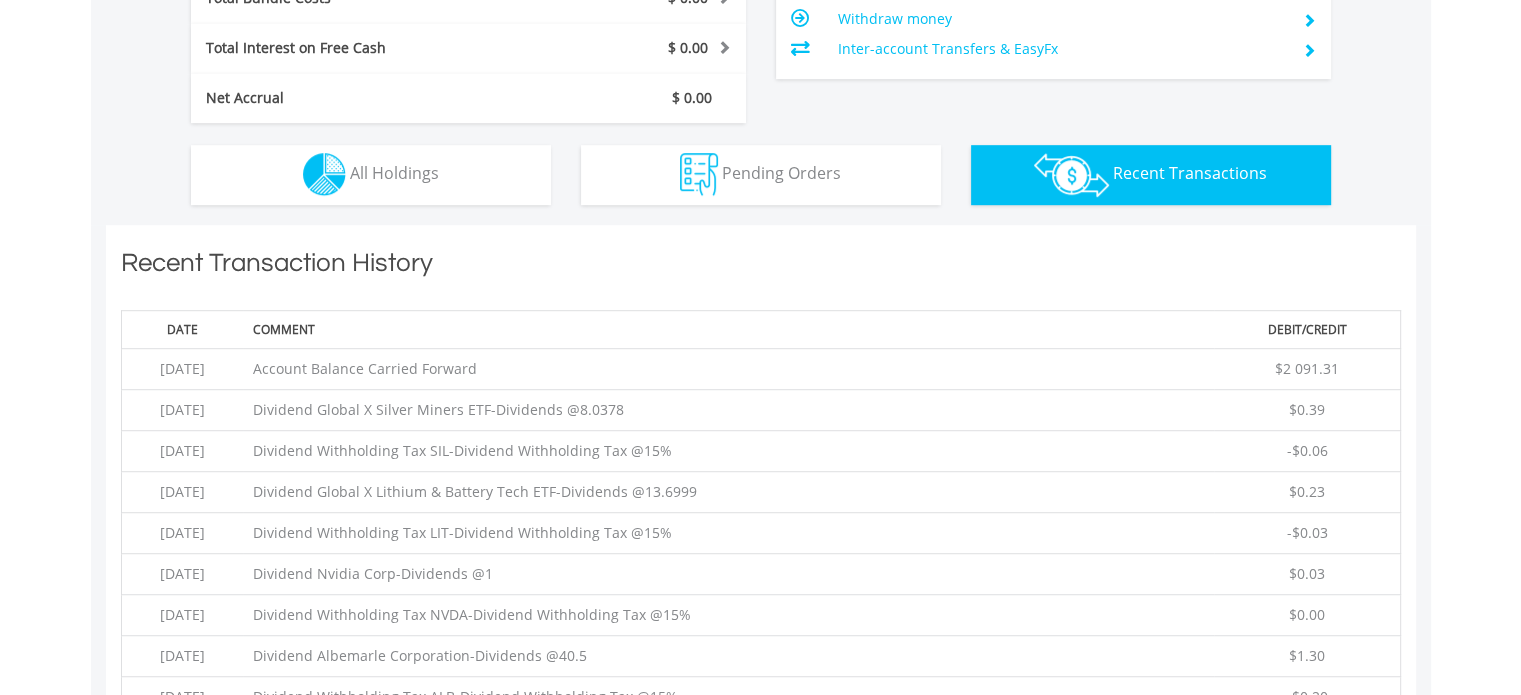 scroll, scrollTop: 1401, scrollLeft: 0, axis: vertical 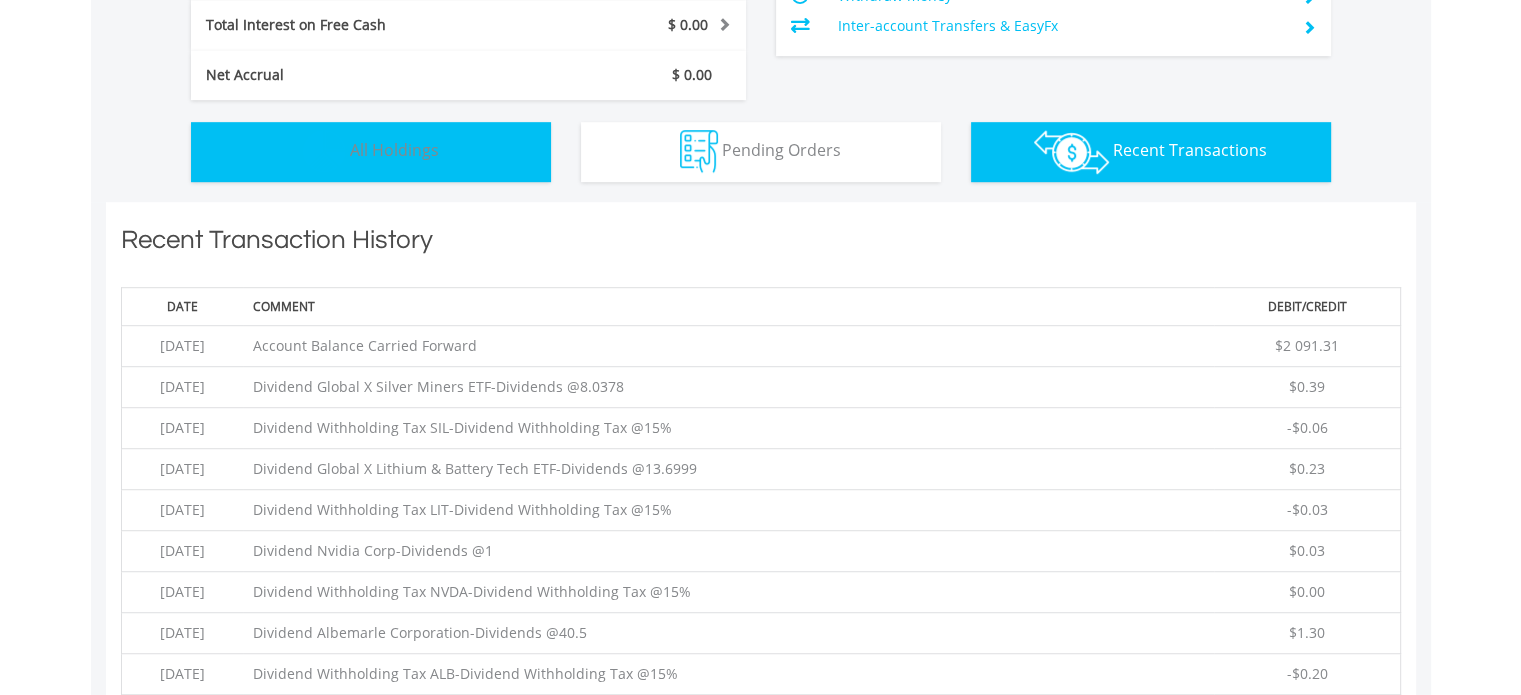 click on "Holdings
All Holdings" at bounding box center [371, 152] 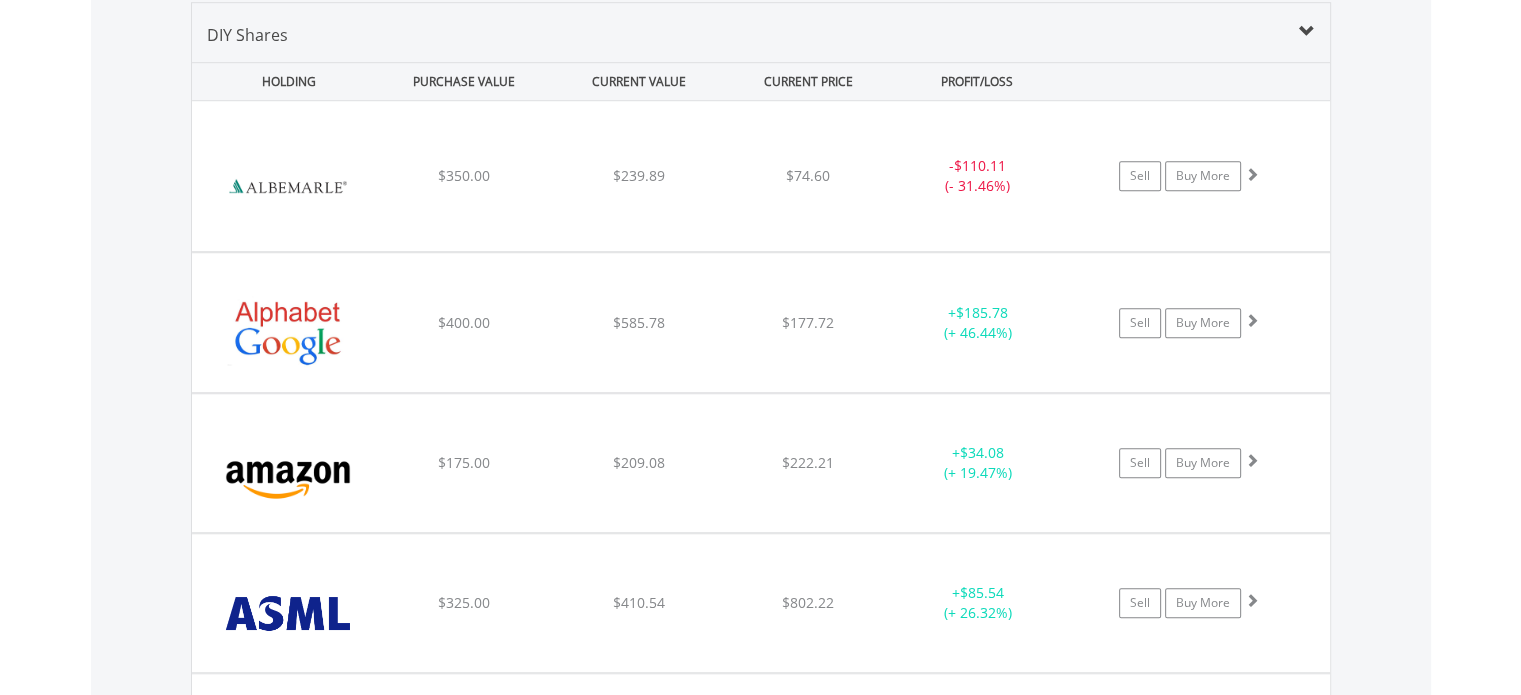 scroll, scrollTop: 1541, scrollLeft: 0, axis: vertical 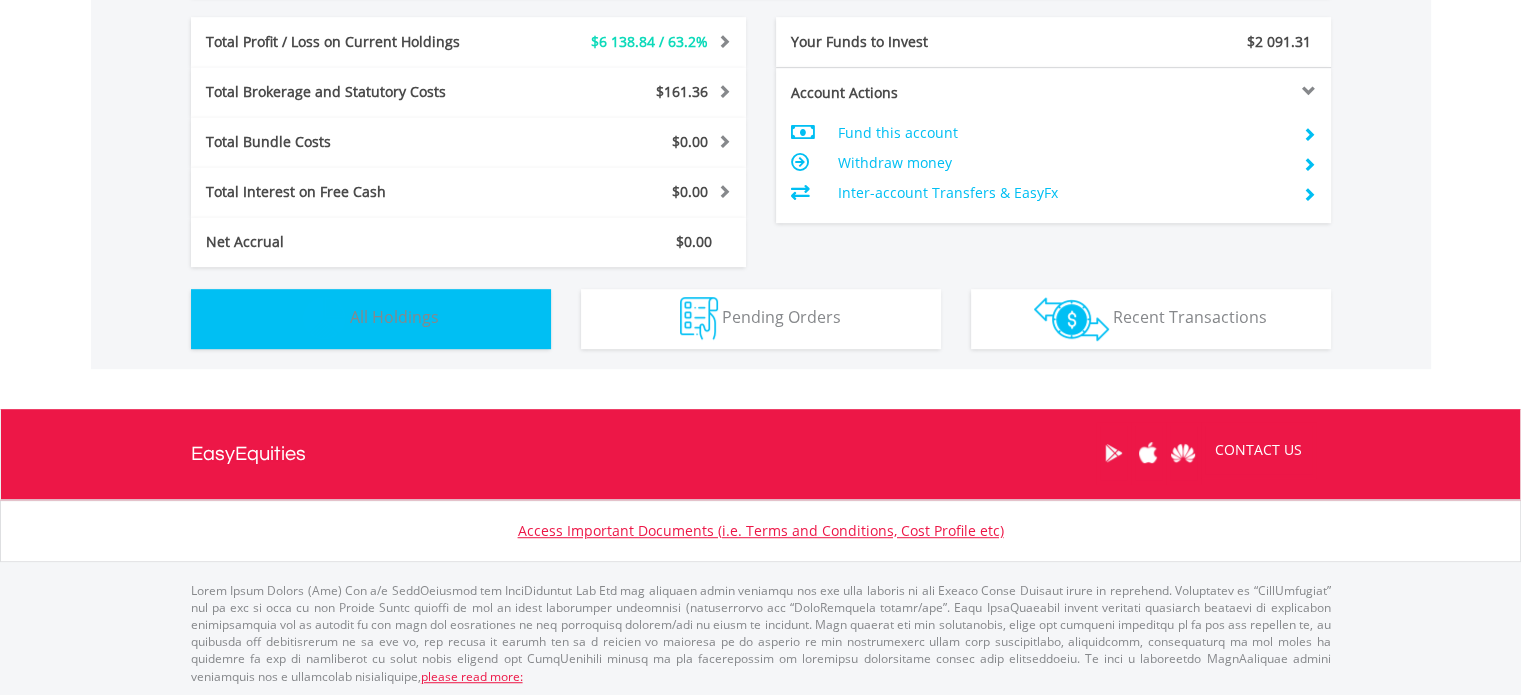click on "Holdings
All Holdings" at bounding box center [371, 319] 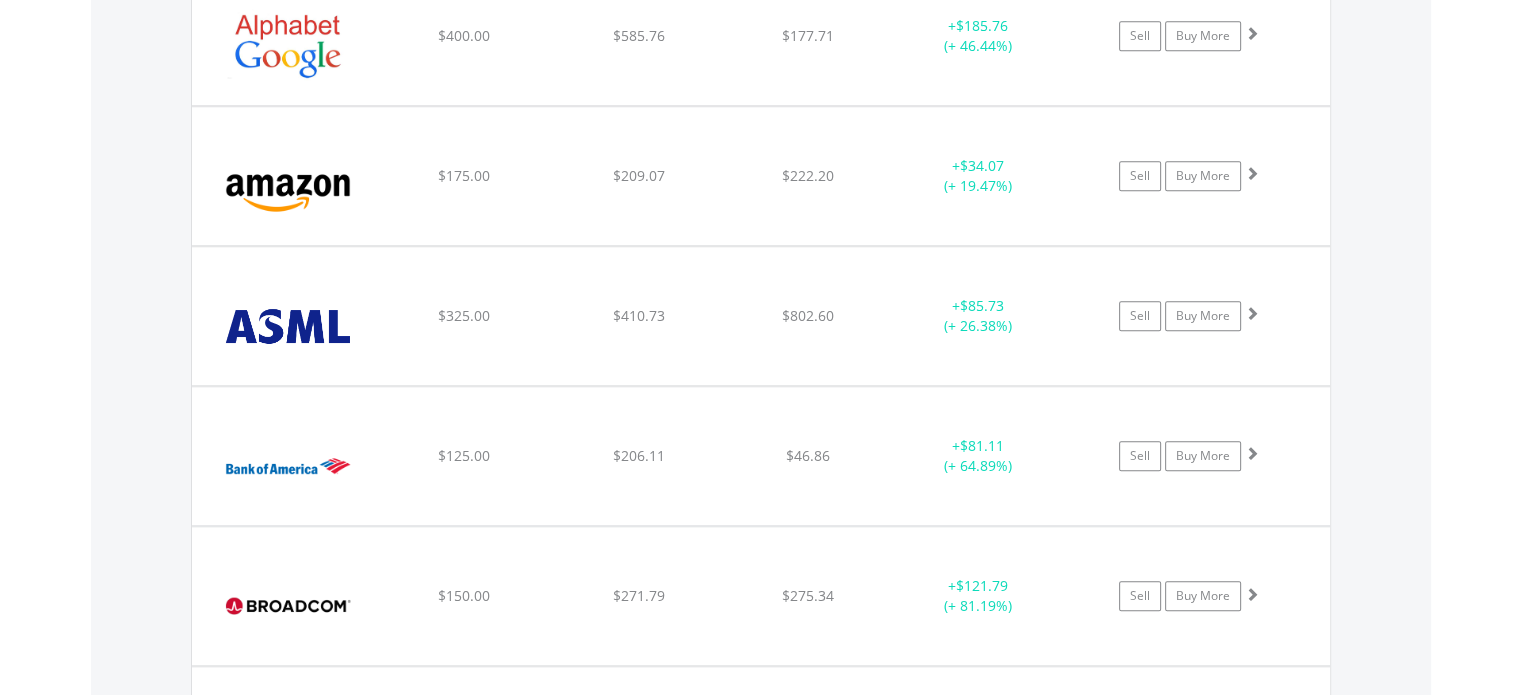scroll, scrollTop: 1741, scrollLeft: 0, axis: vertical 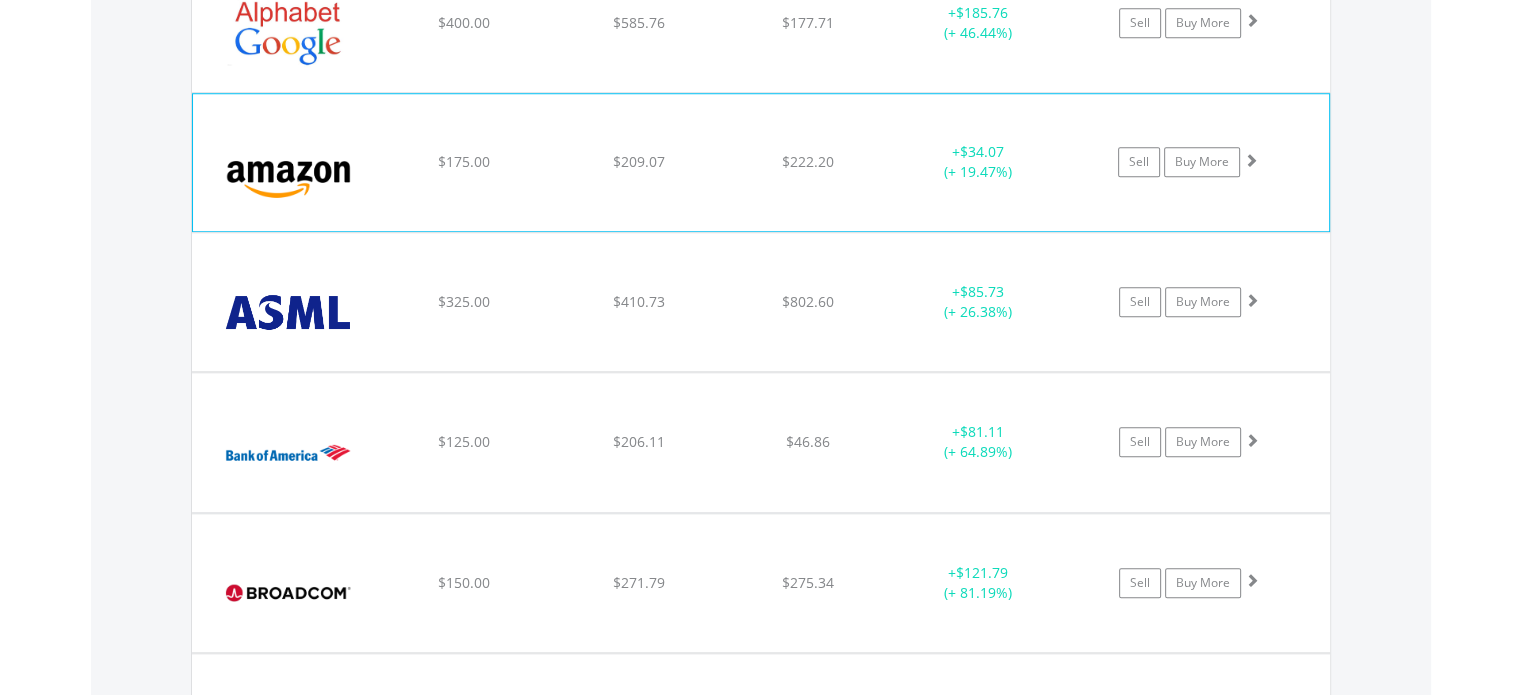 click at bounding box center (1251, 160) 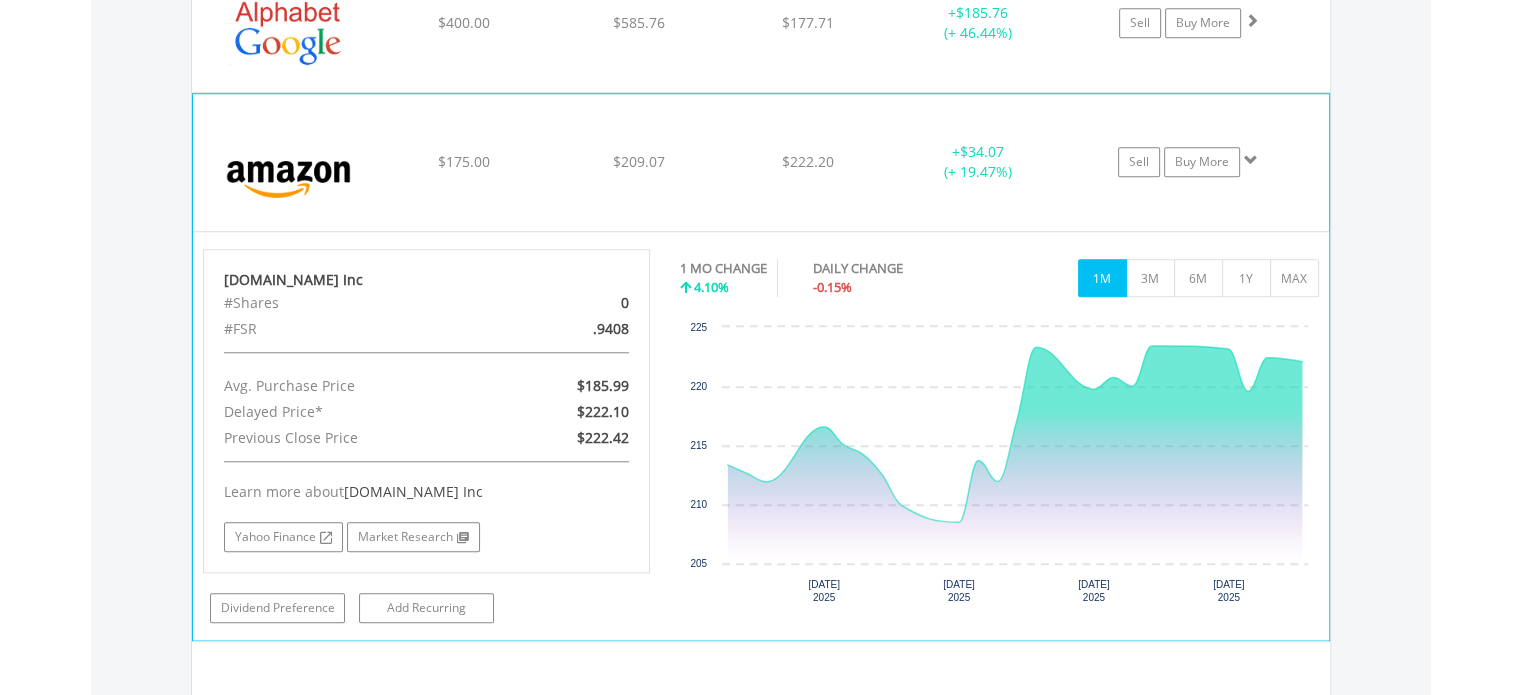 click at bounding box center [1251, 160] 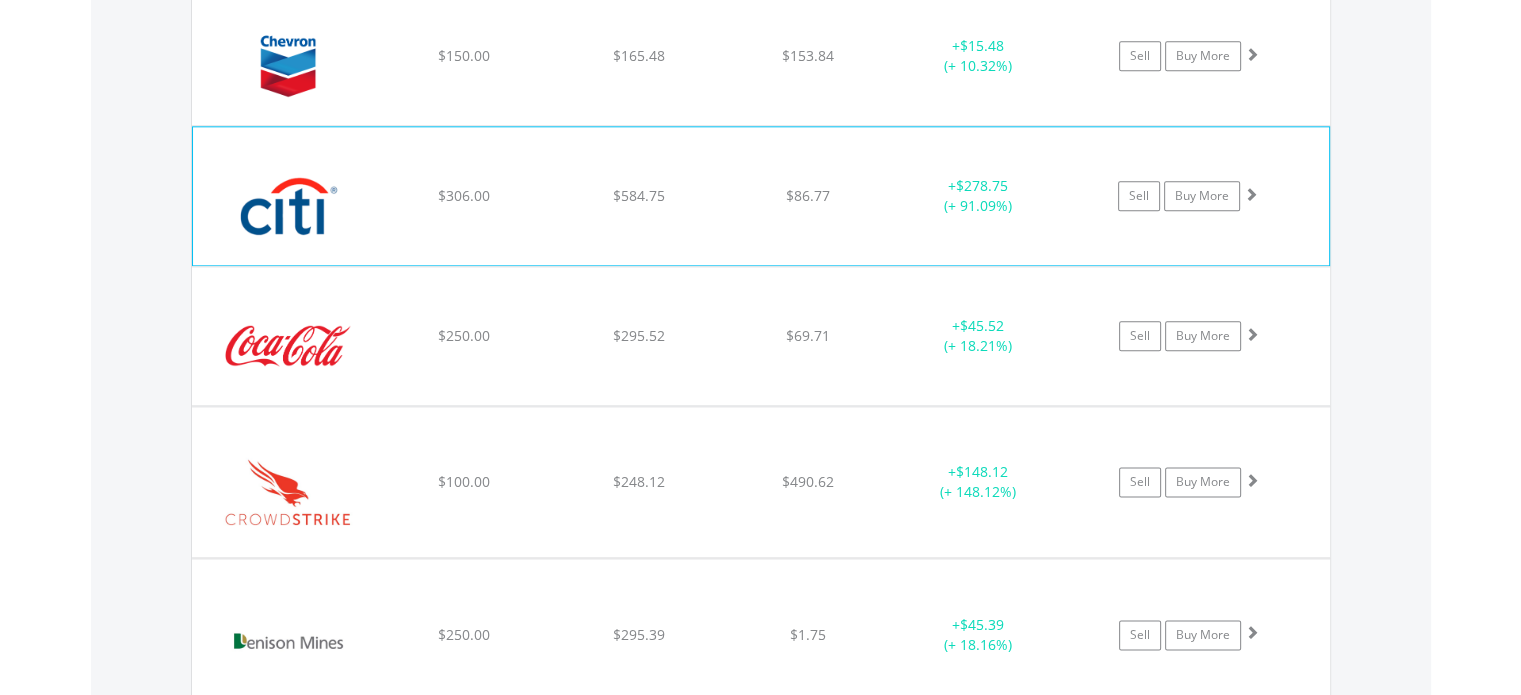 scroll, scrollTop: 2441, scrollLeft: 0, axis: vertical 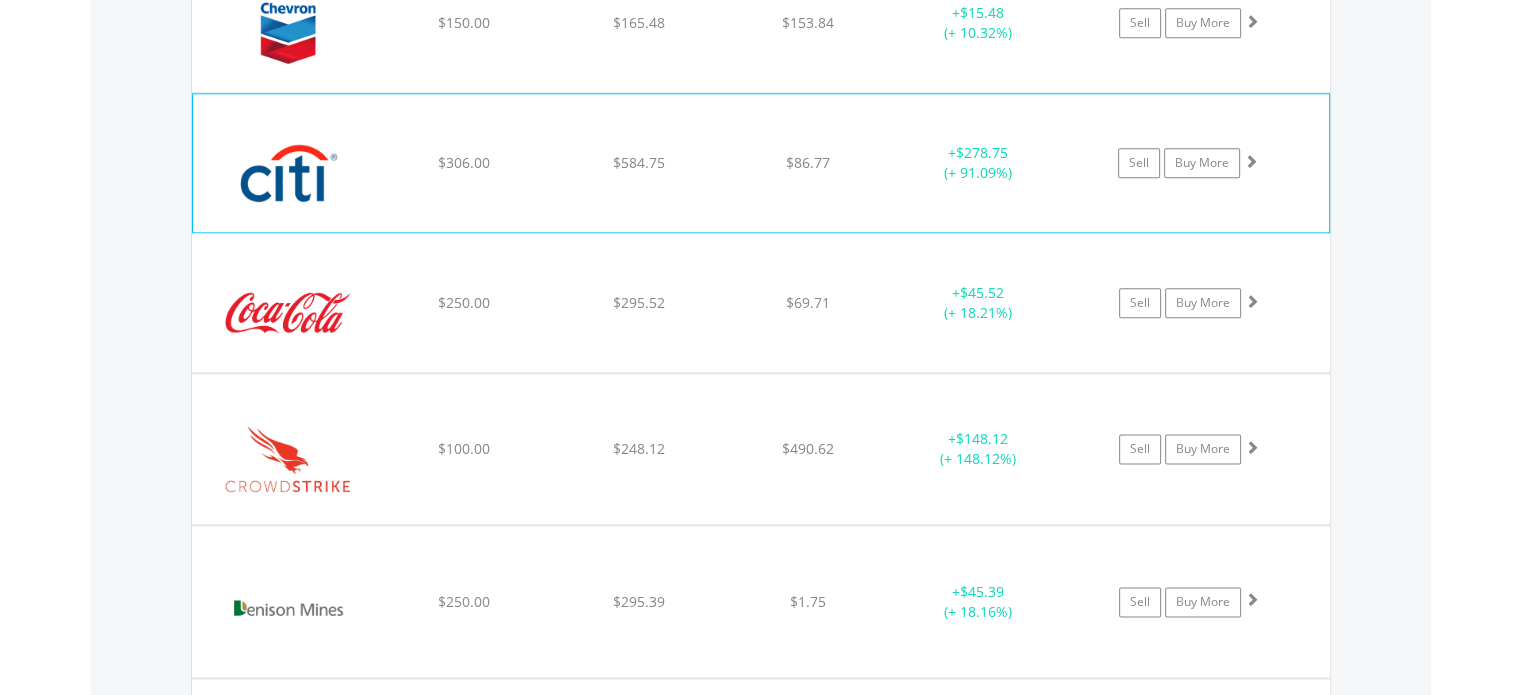 click at bounding box center [1251, 161] 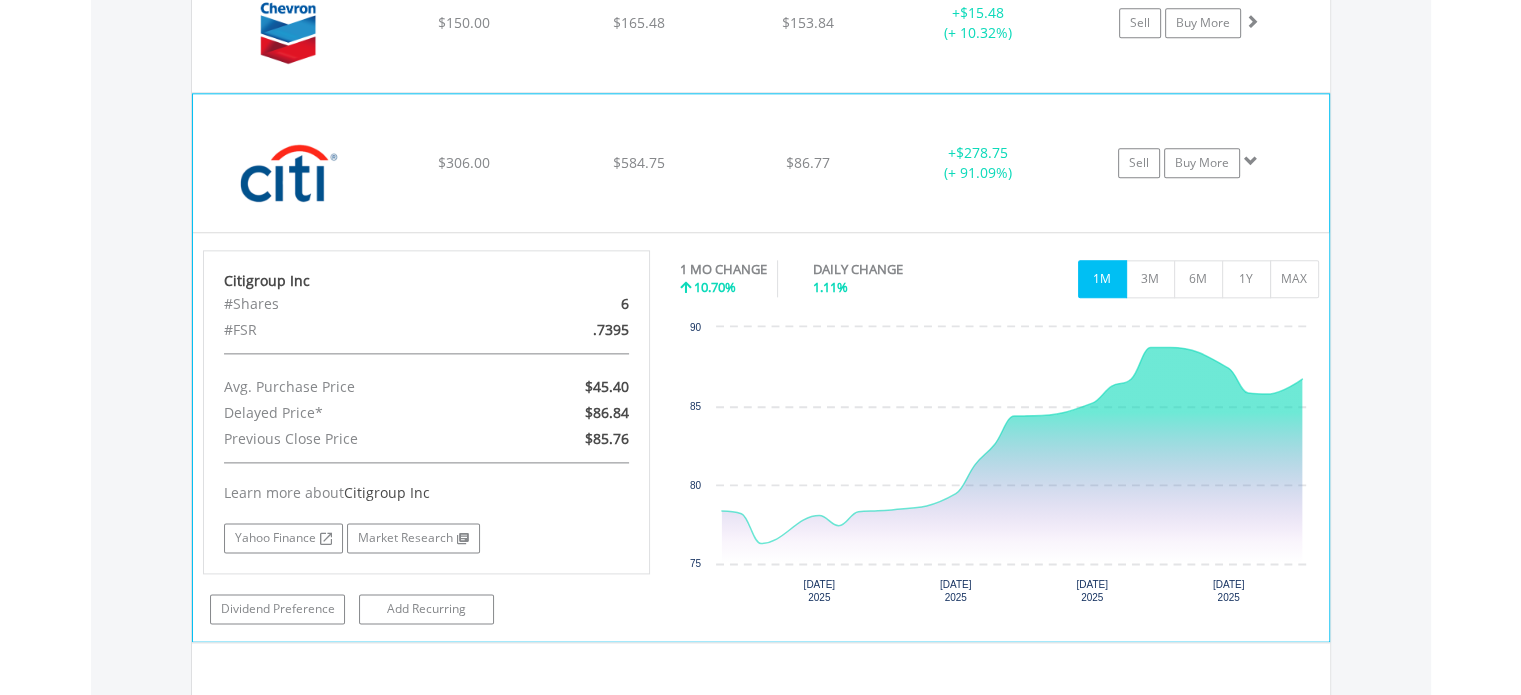 click at bounding box center [1251, 161] 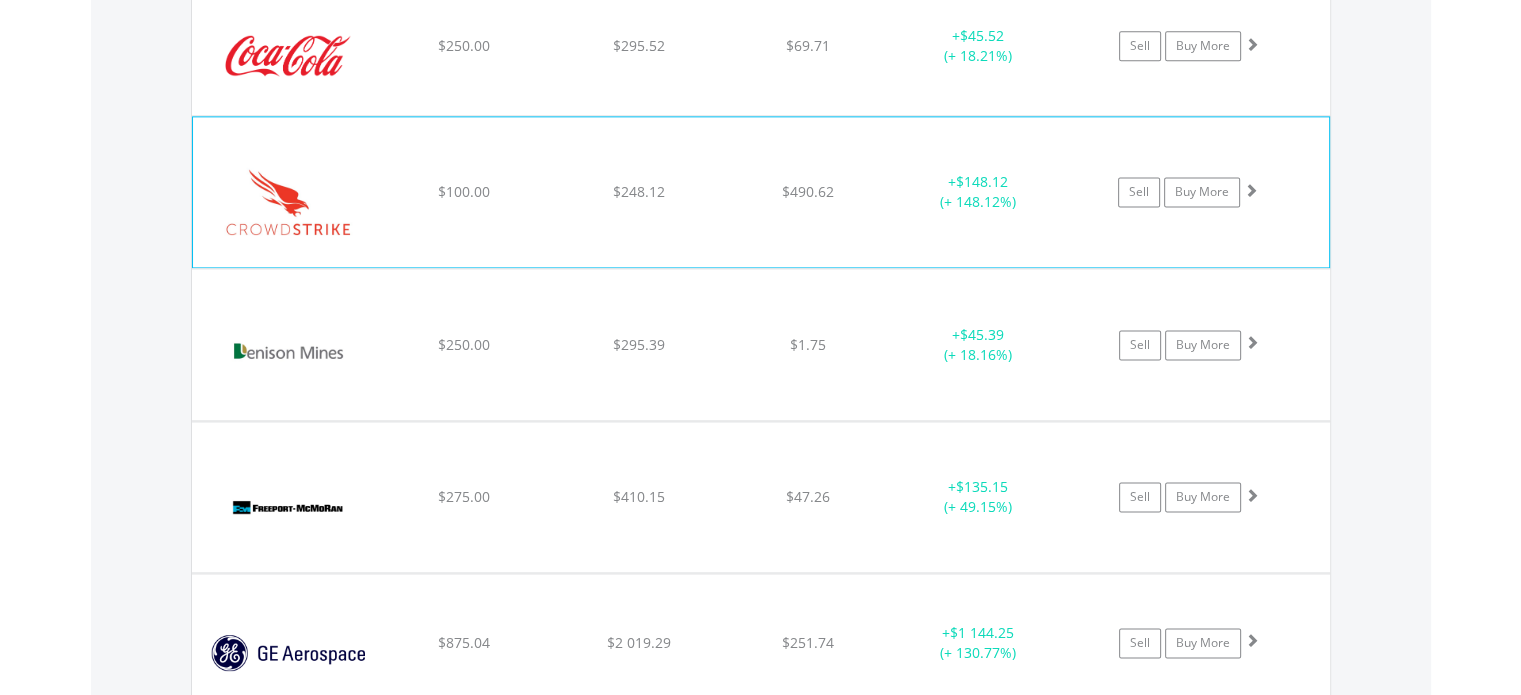 scroll, scrollTop: 2741, scrollLeft: 0, axis: vertical 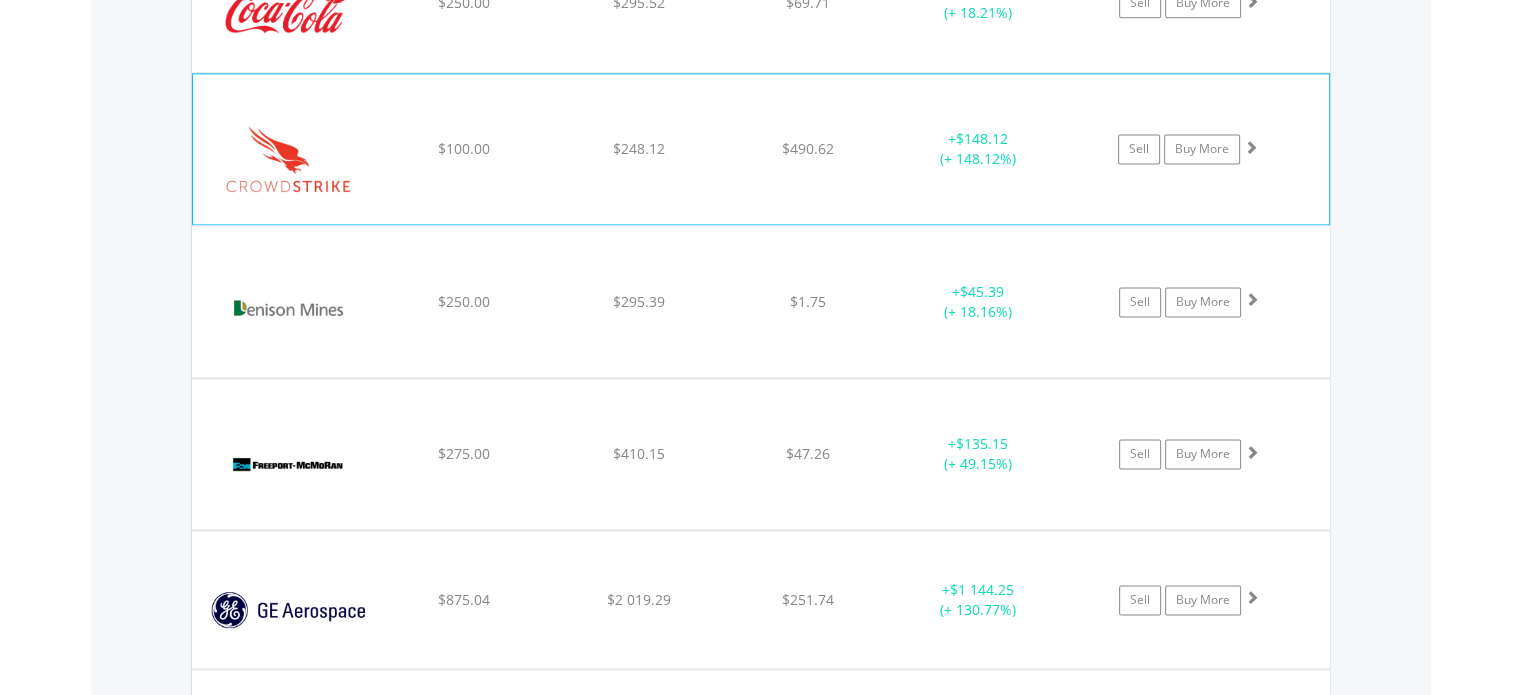 click at bounding box center (1251, 147) 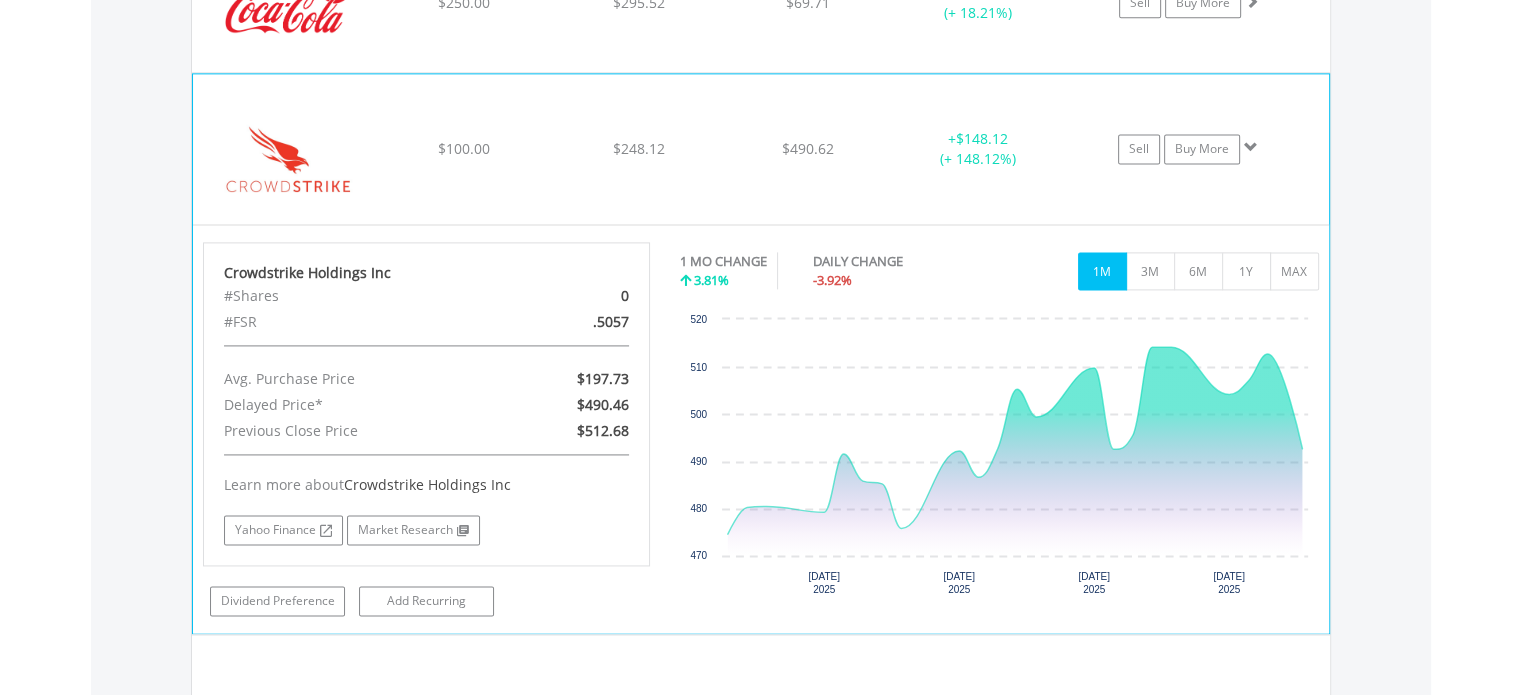 click at bounding box center (1251, 147) 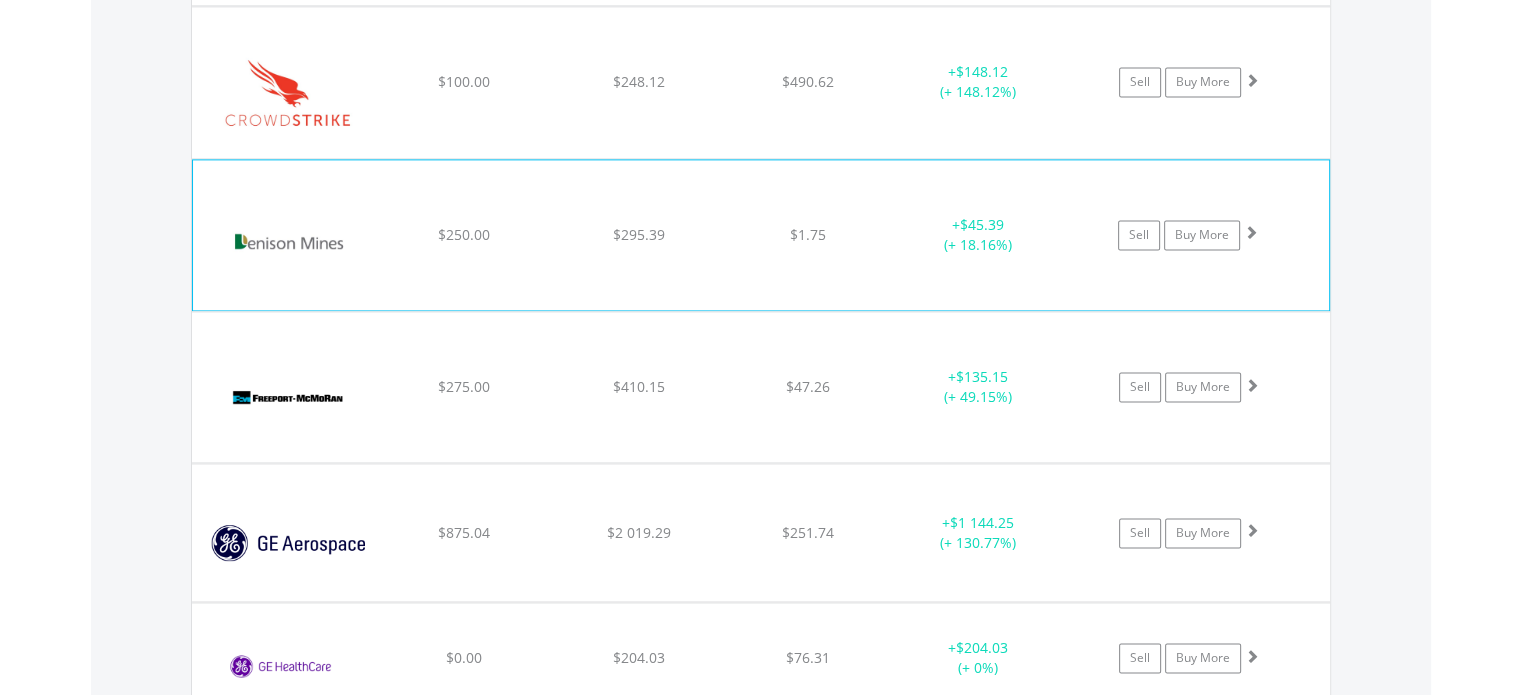 scroll, scrollTop: 2841, scrollLeft: 0, axis: vertical 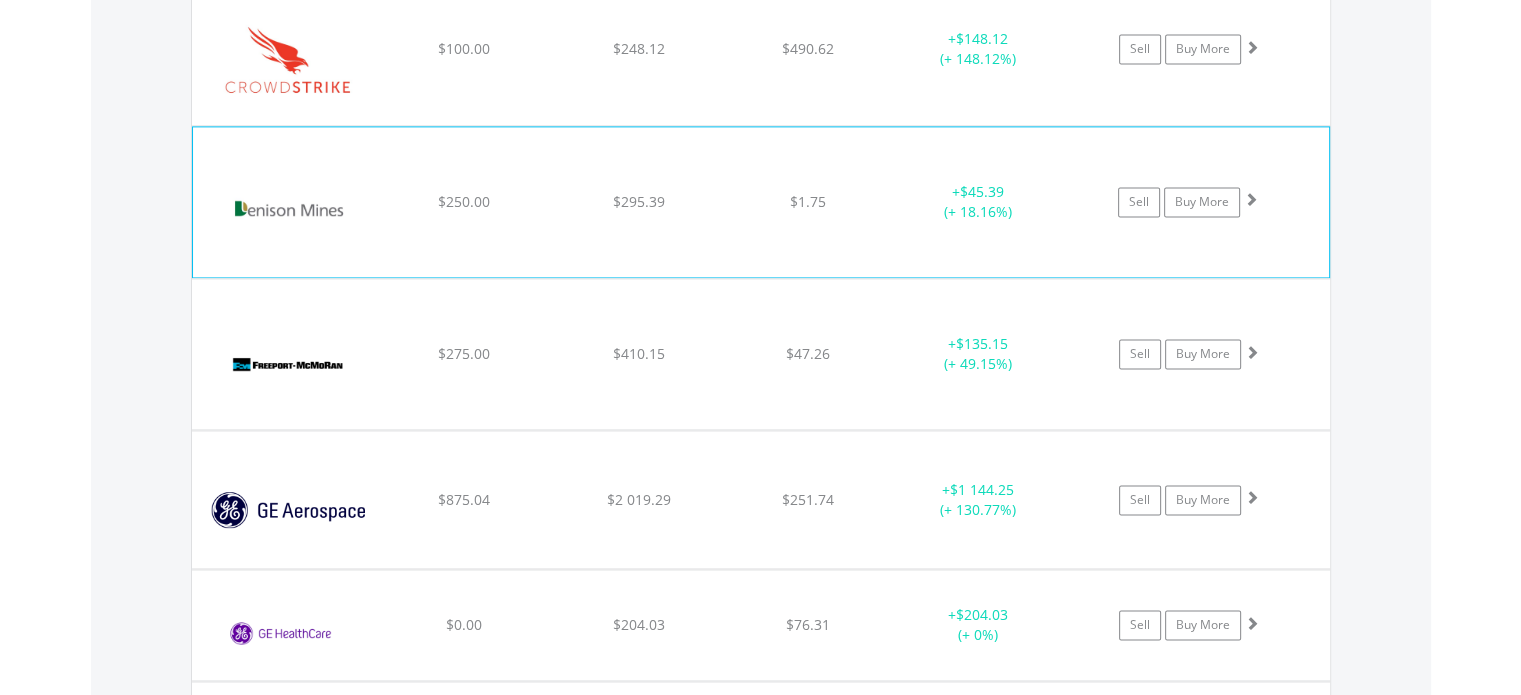 click at bounding box center (1251, 199) 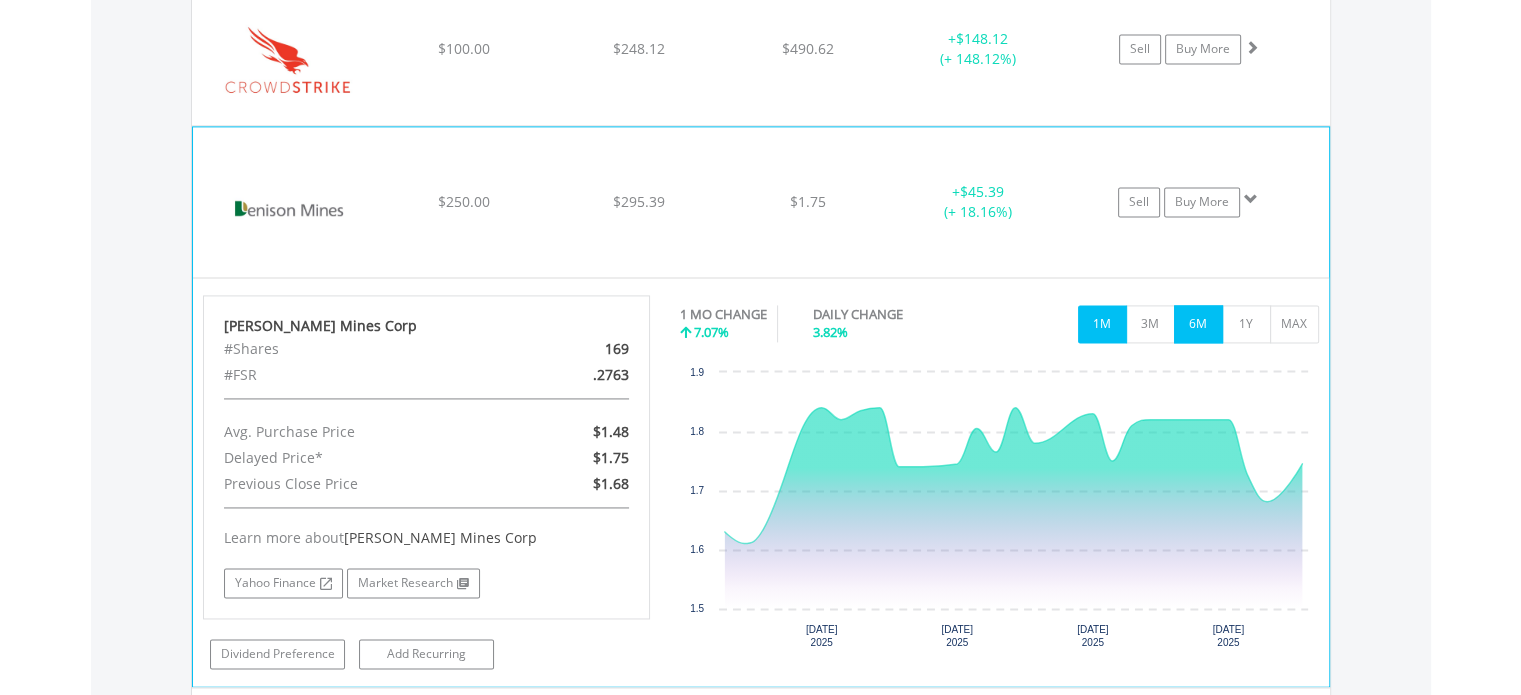 click on "6M" at bounding box center (1198, 324) 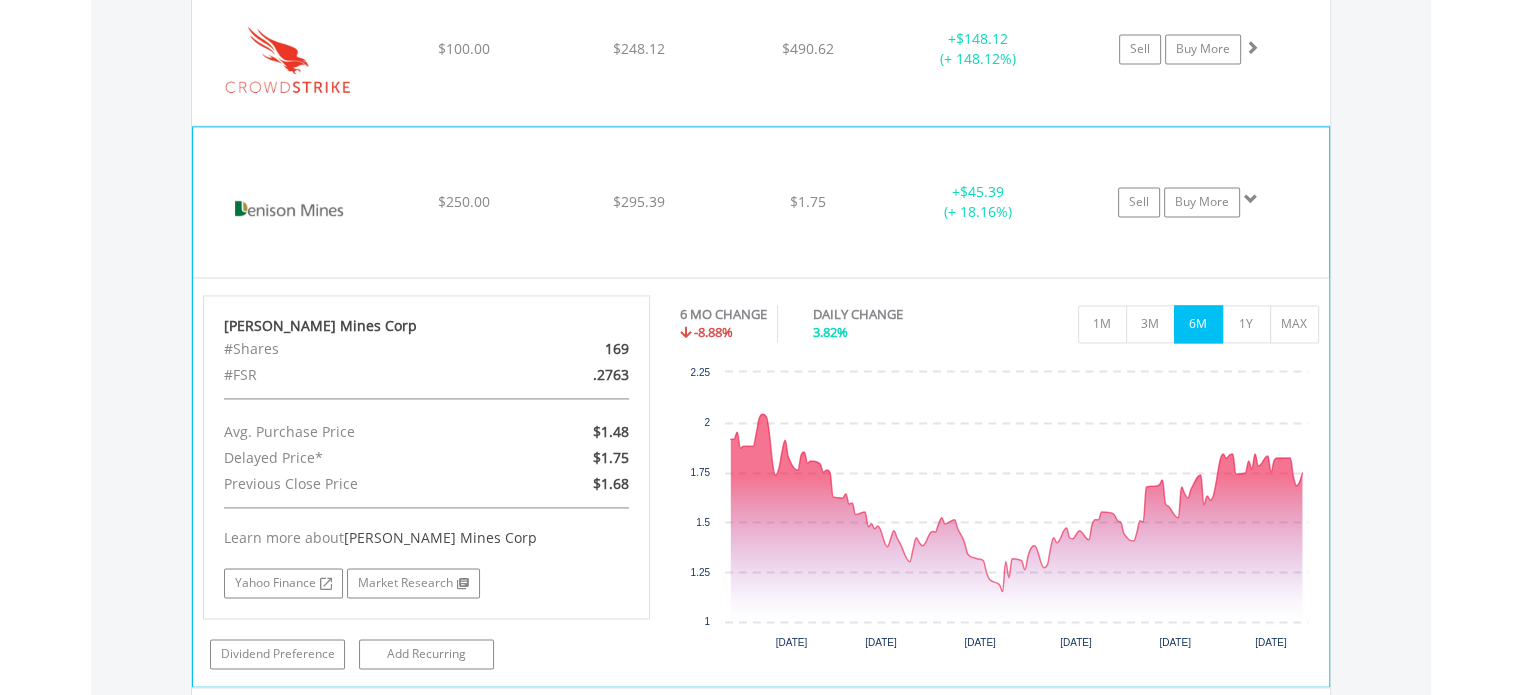 click at bounding box center (1251, 199) 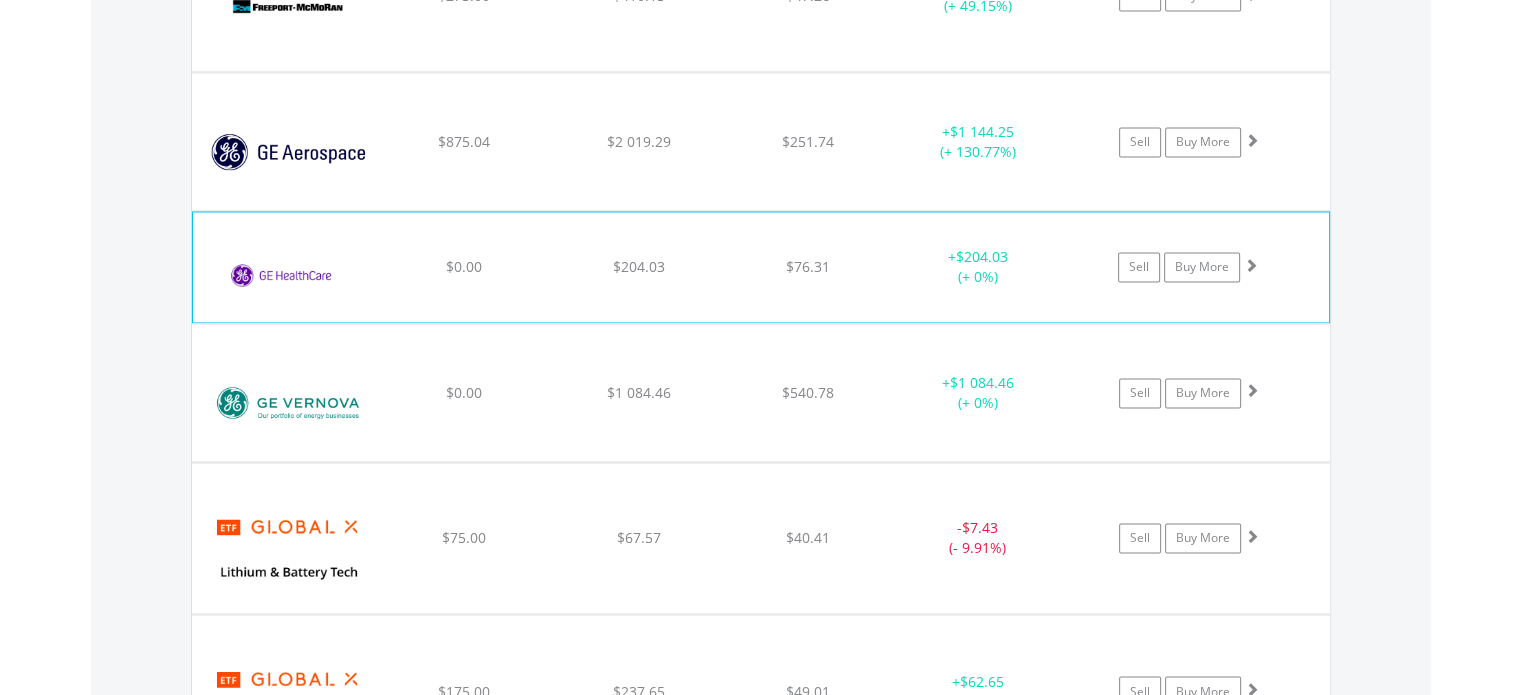 scroll, scrollTop: 3241, scrollLeft: 0, axis: vertical 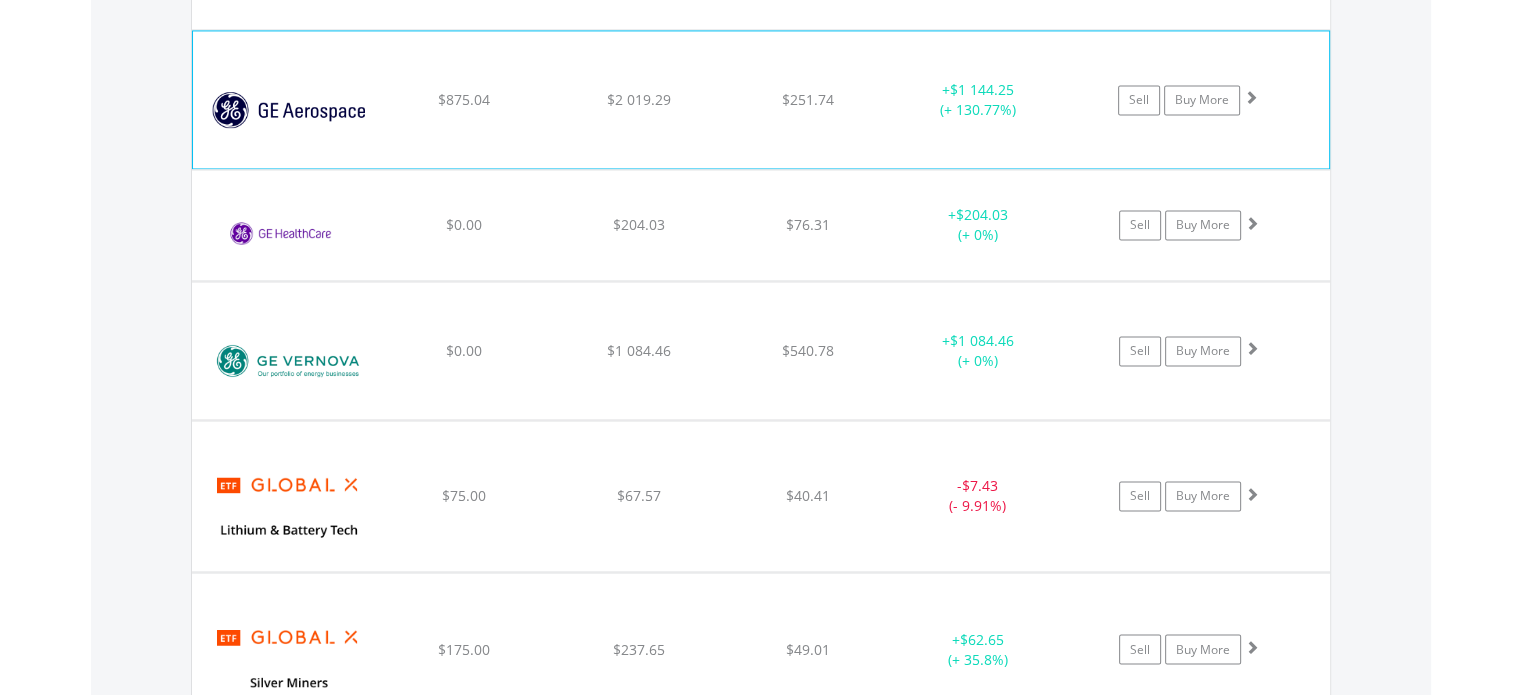 click at bounding box center [1251, 97] 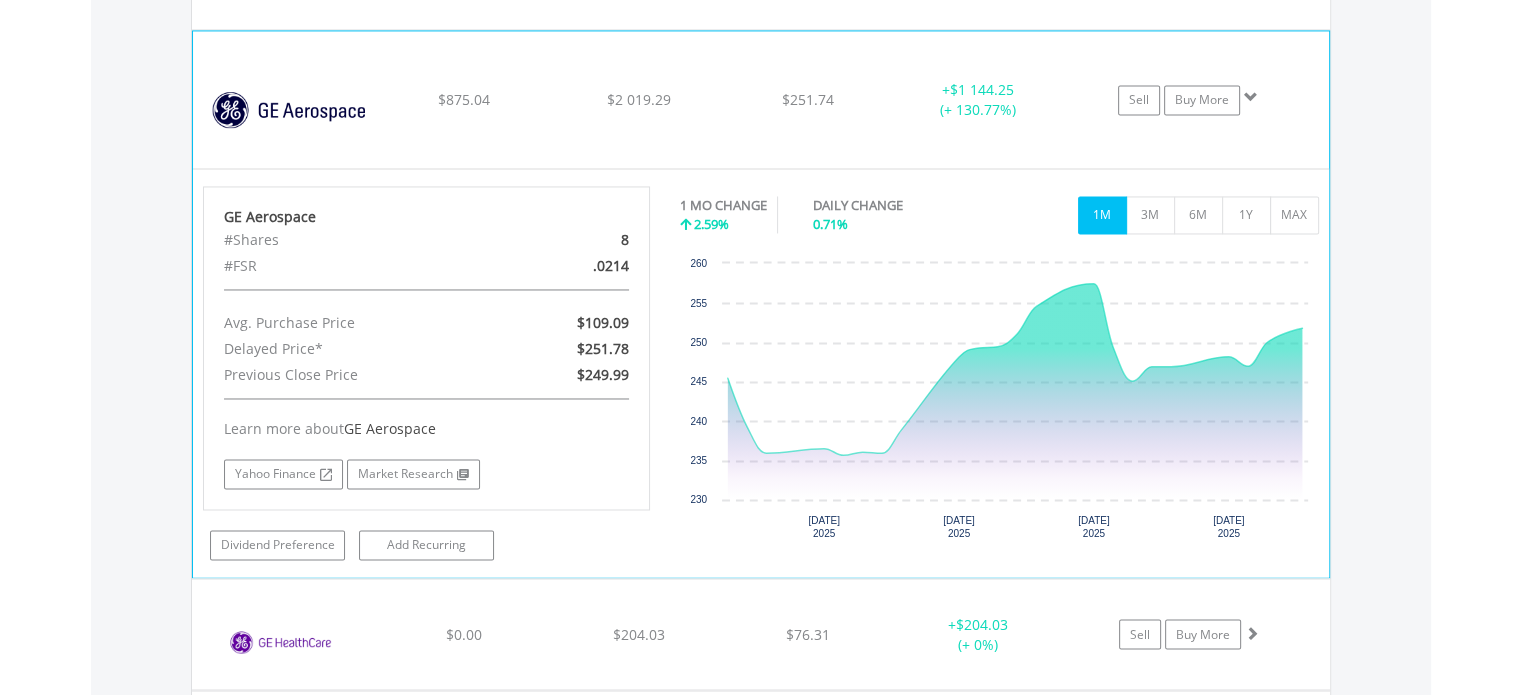click at bounding box center [1251, 97] 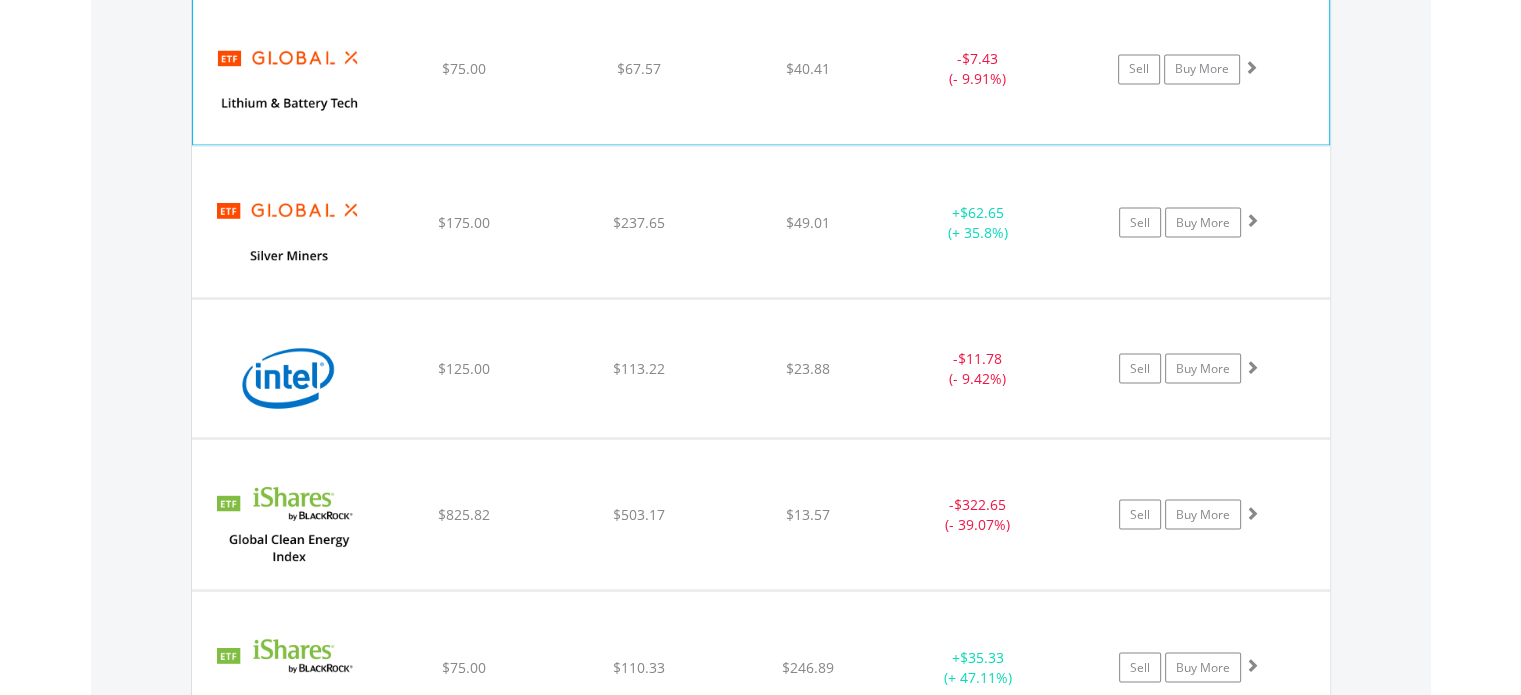 scroll, scrollTop: 3741, scrollLeft: 0, axis: vertical 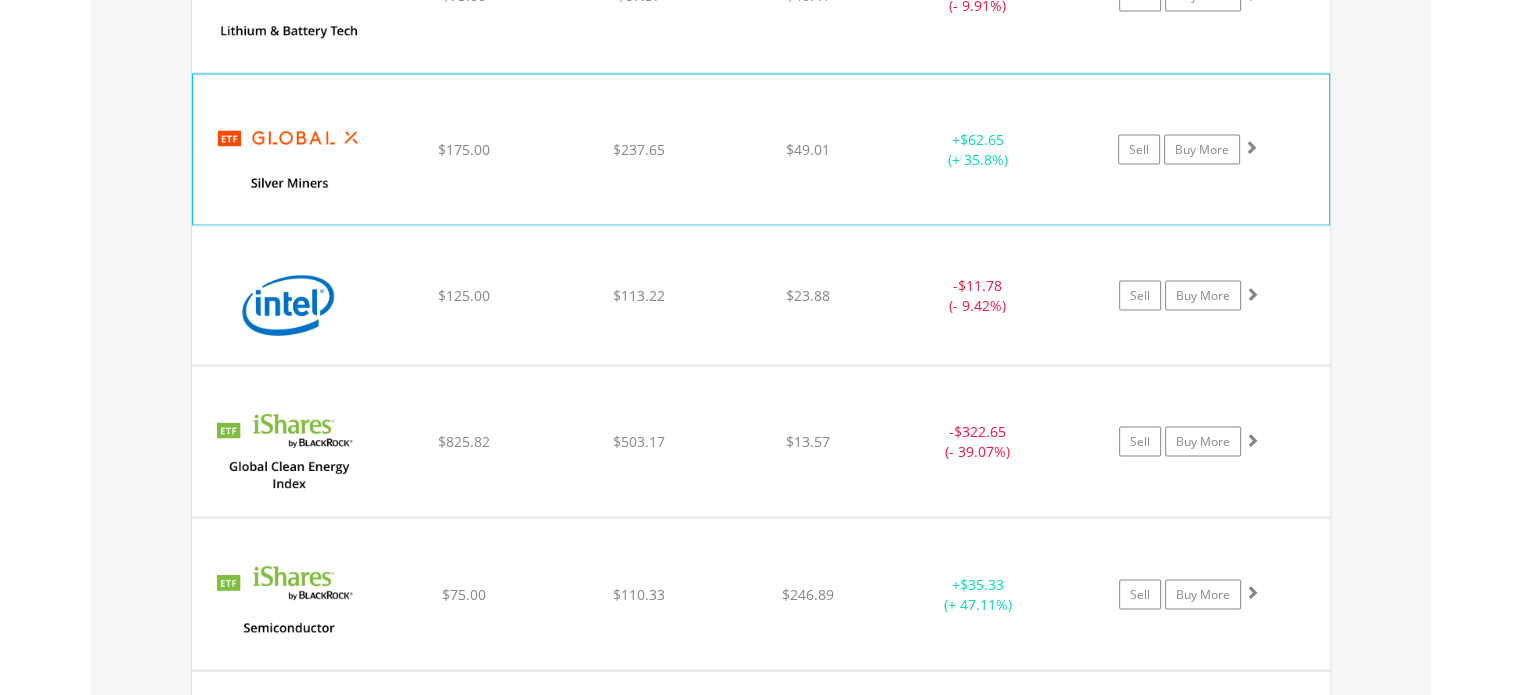 click at bounding box center (1251, 146) 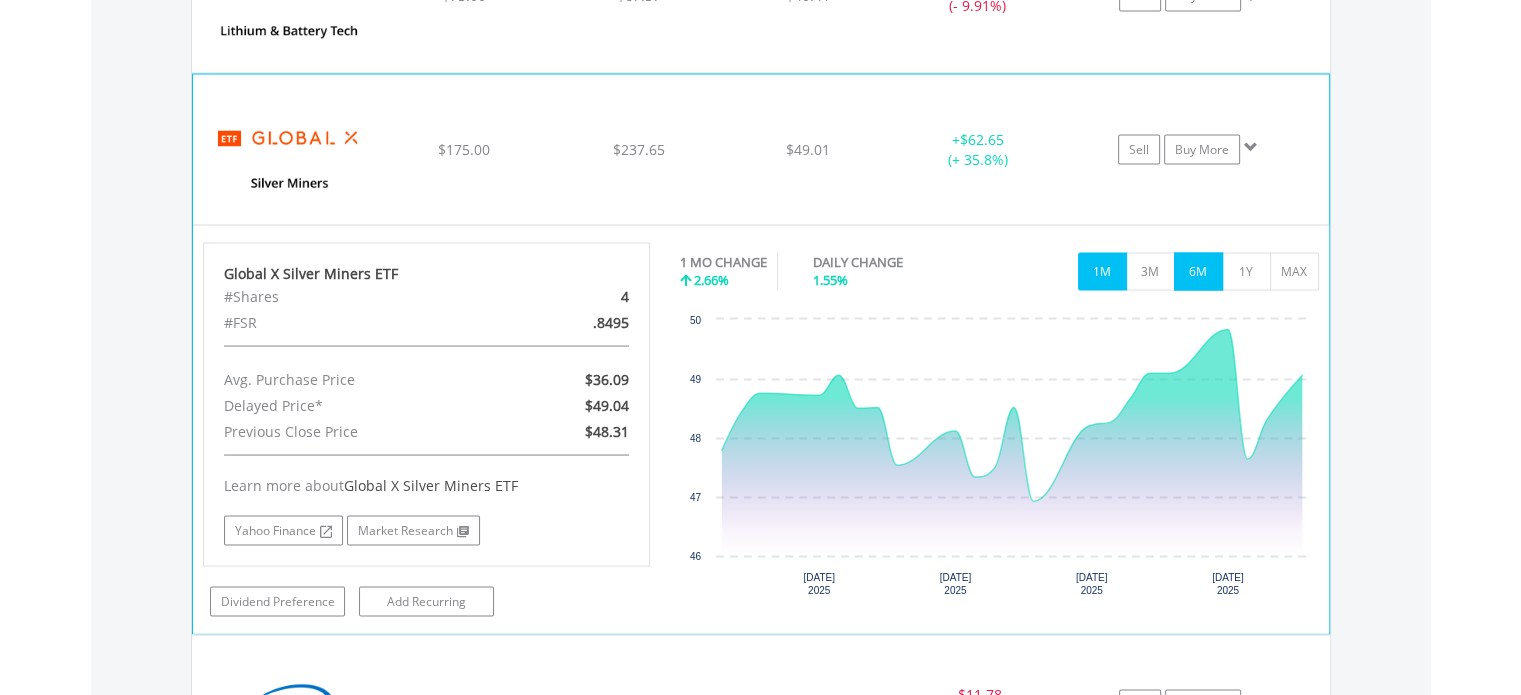 click on "6M" at bounding box center [1198, 271] 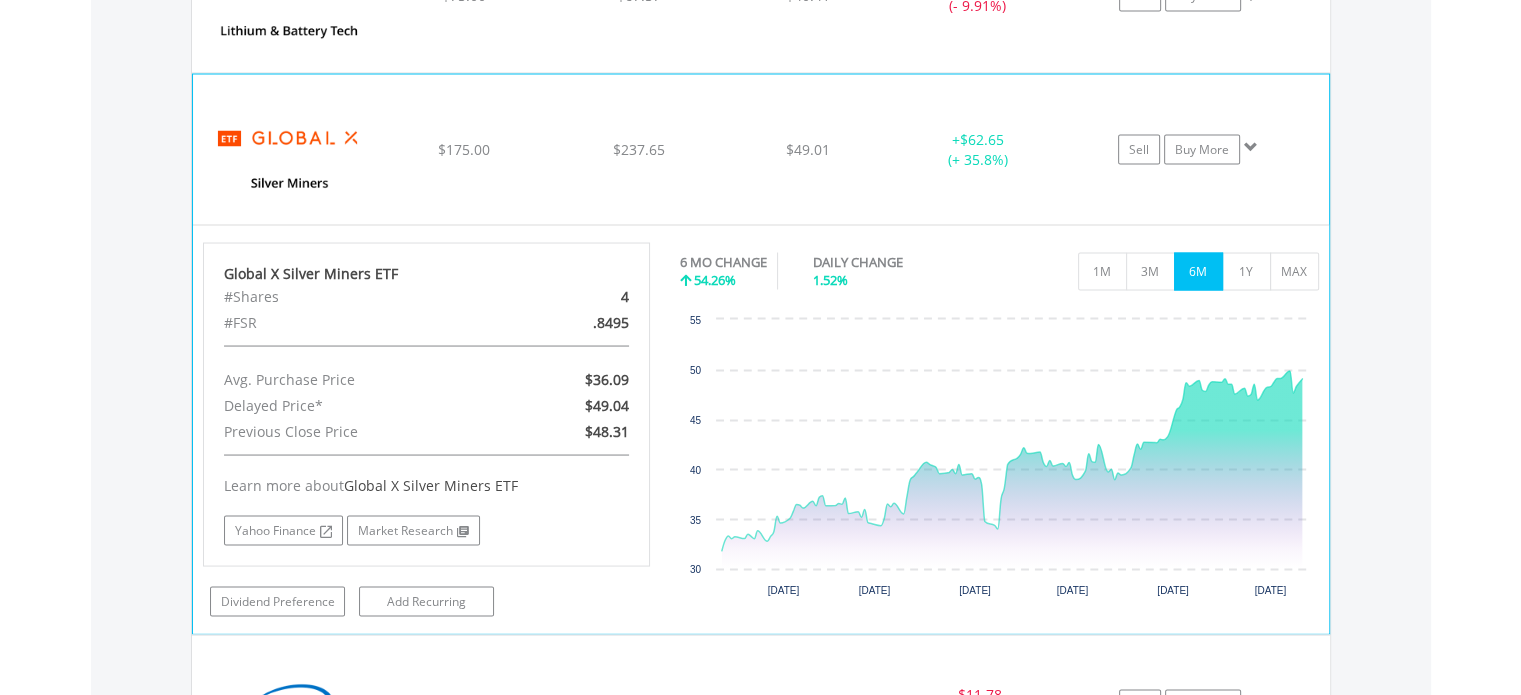 click at bounding box center (1251, 146) 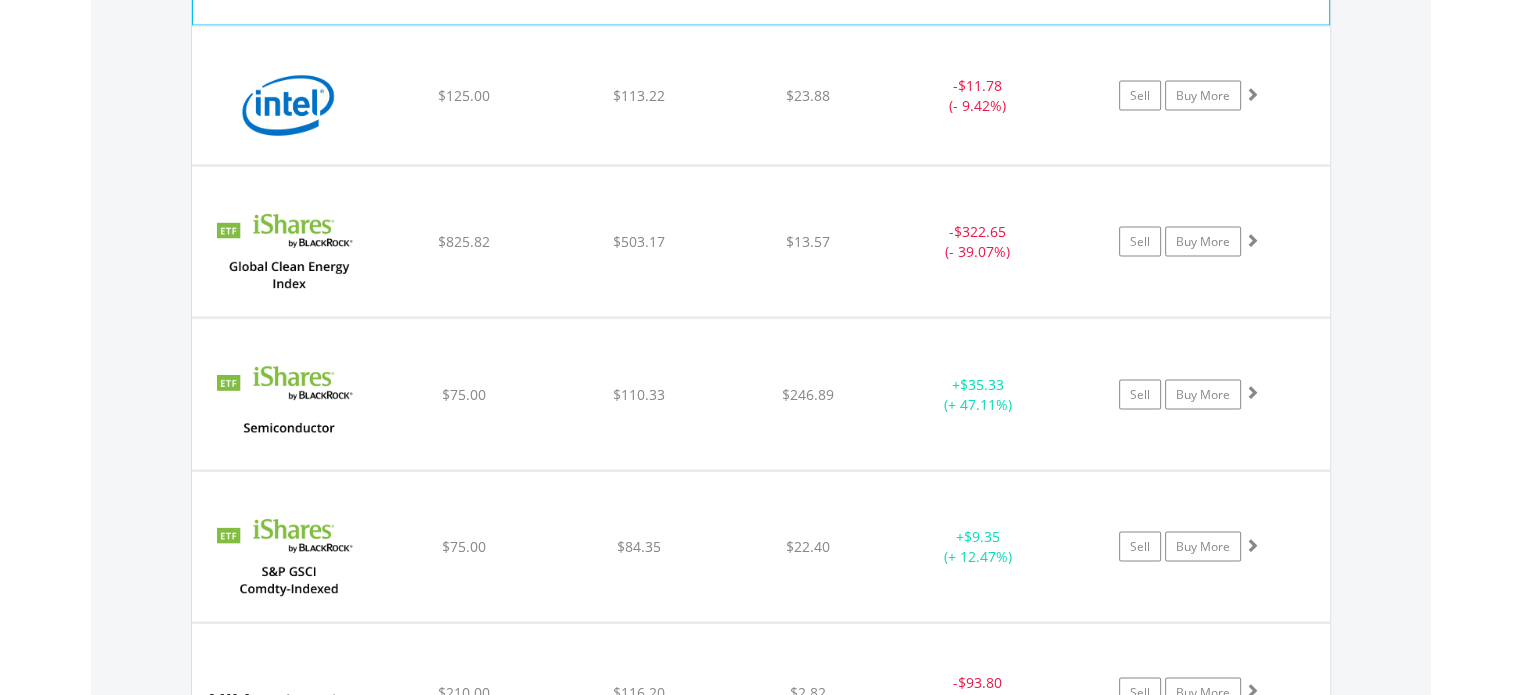 scroll, scrollTop: 3941, scrollLeft: 0, axis: vertical 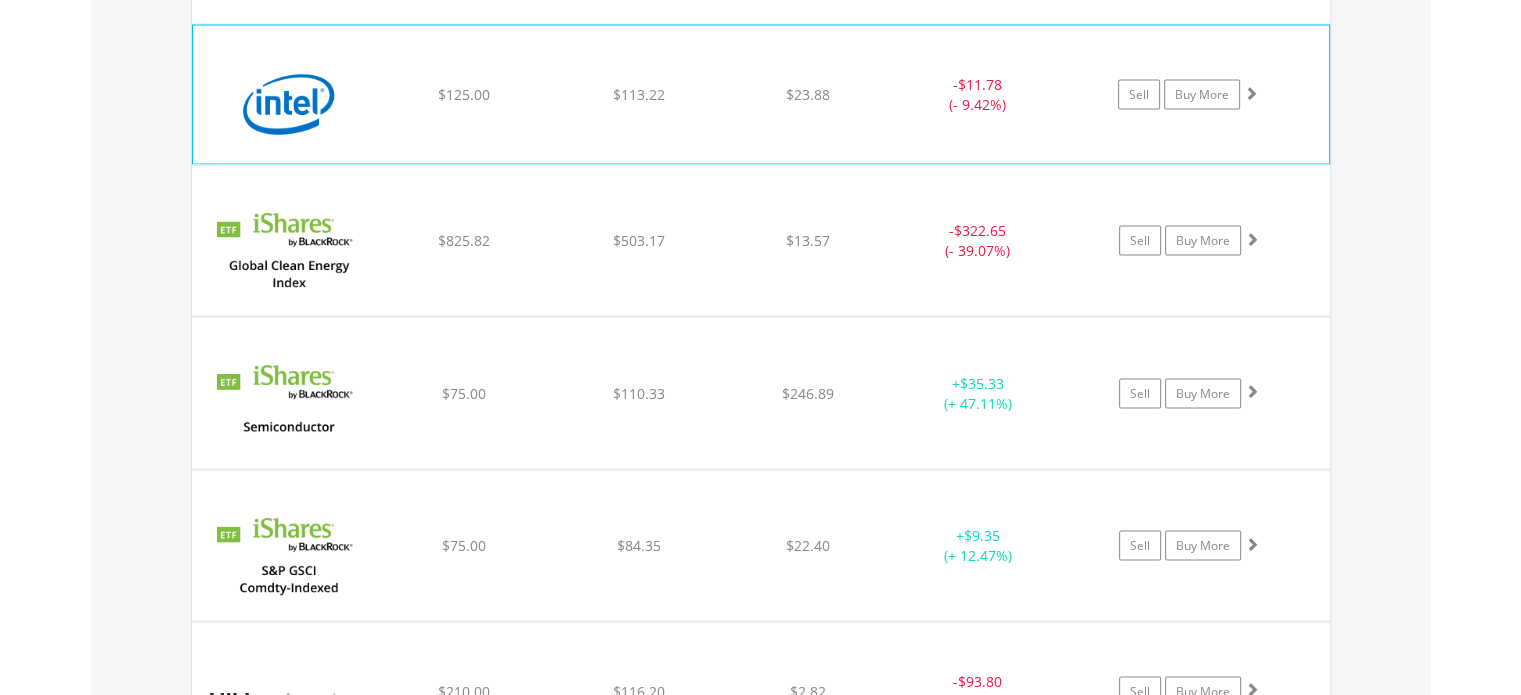 click at bounding box center [1251, 93] 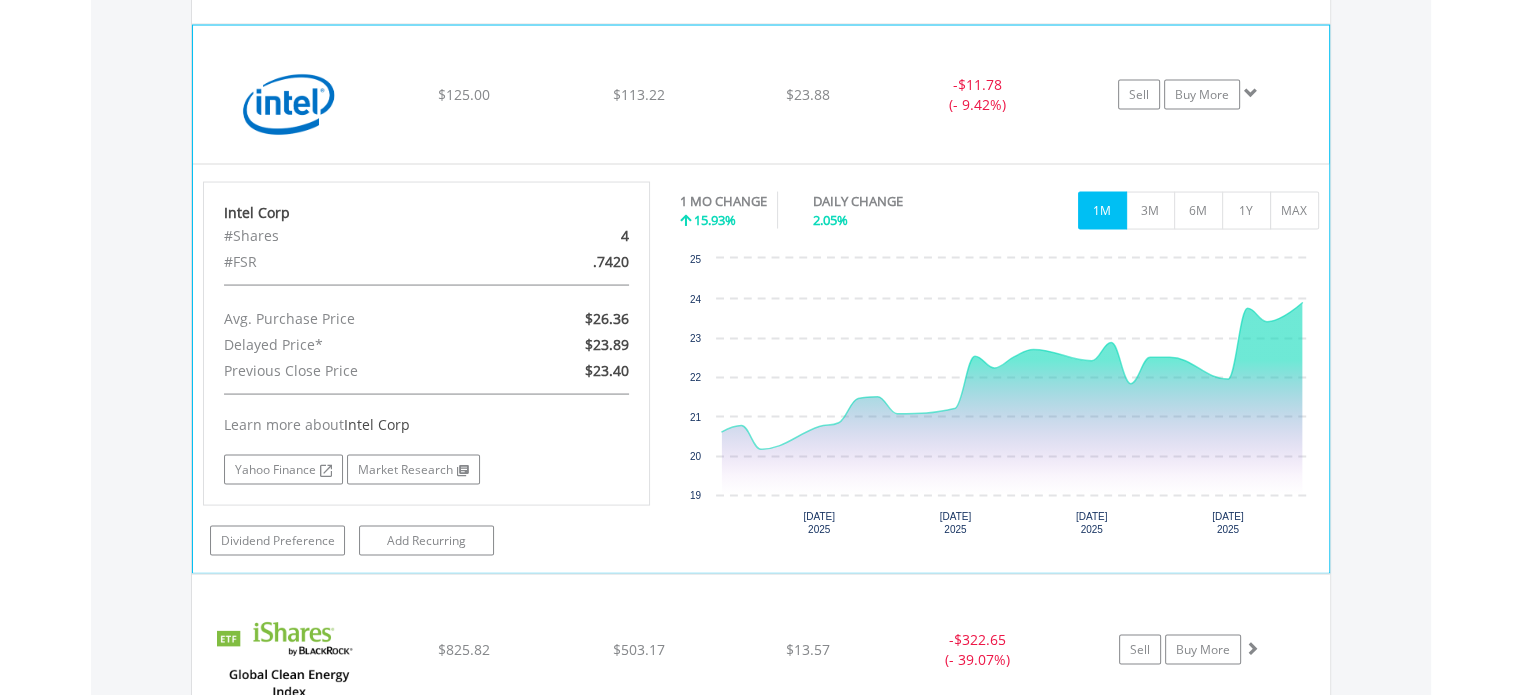 click at bounding box center (1251, 93) 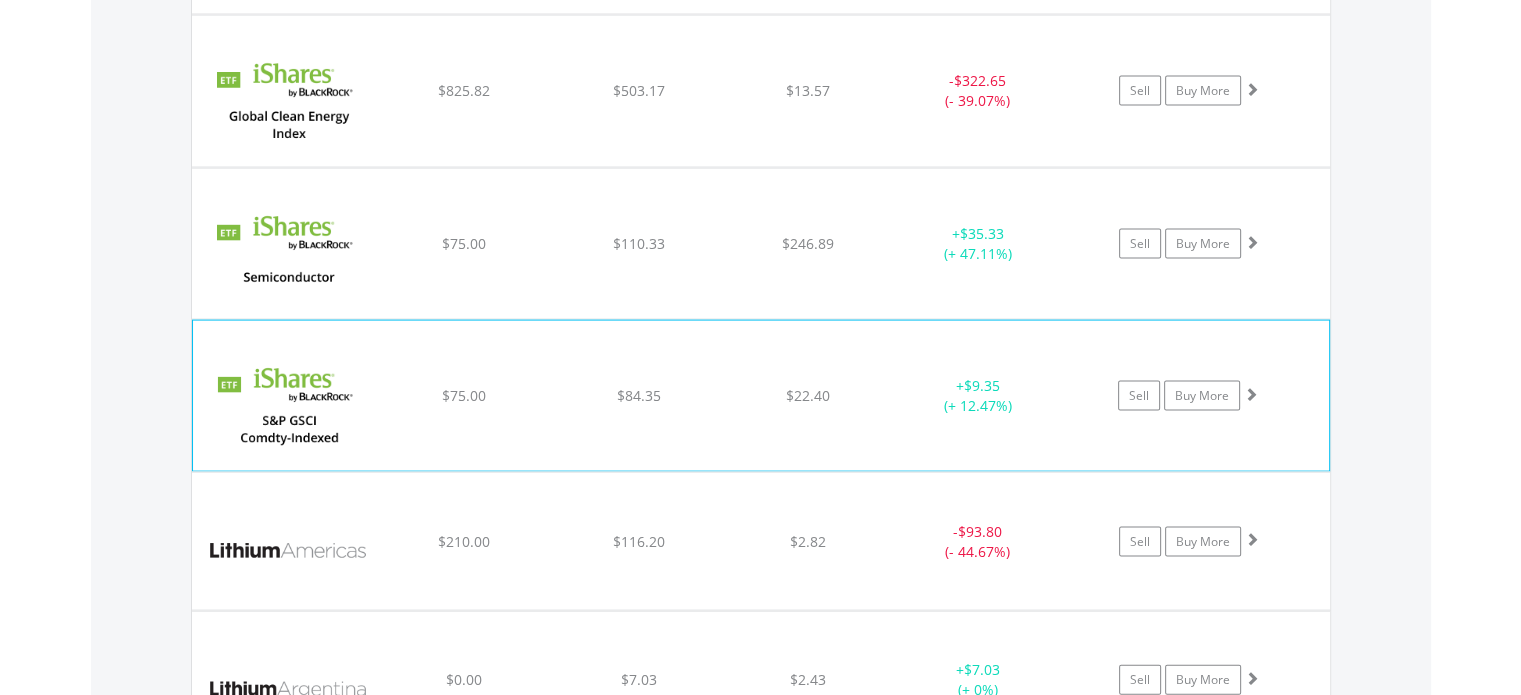 scroll, scrollTop: 4141, scrollLeft: 0, axis: vertical 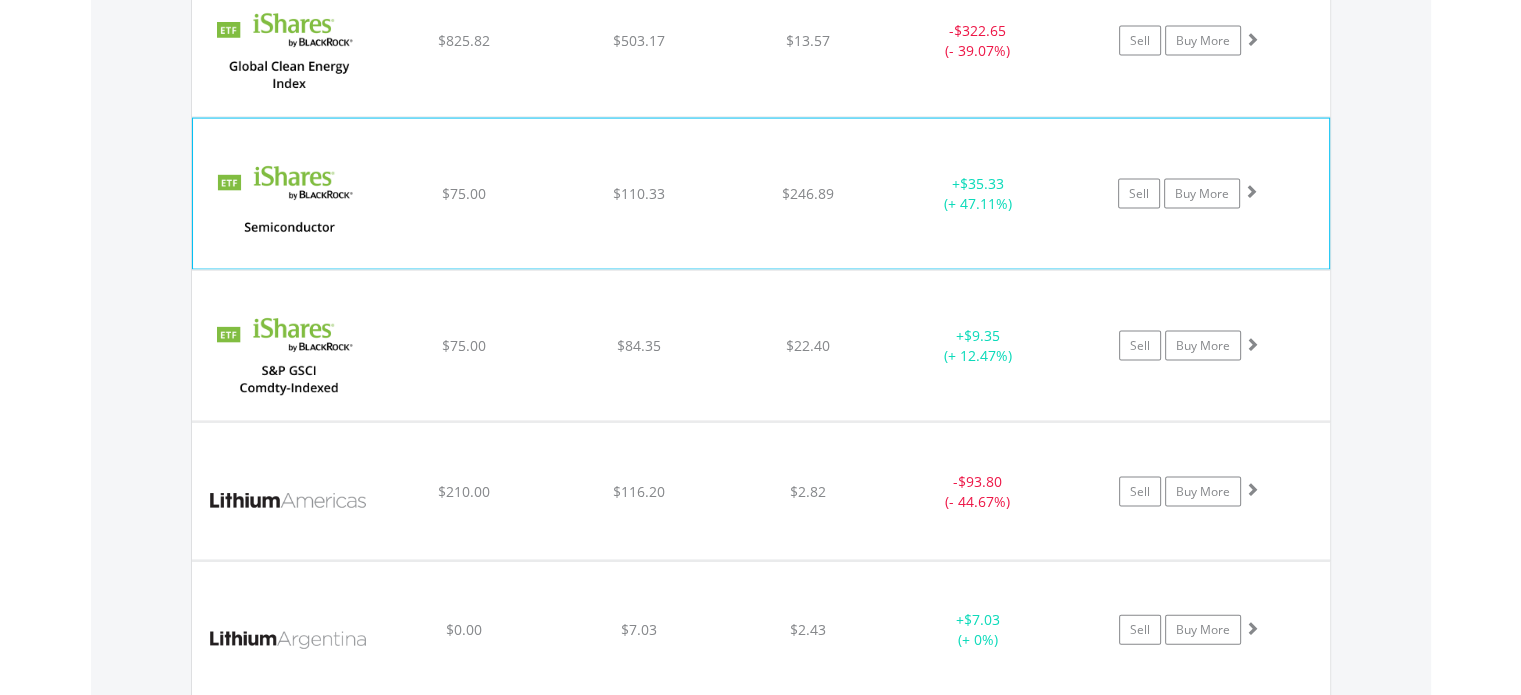 click at bounding box center [1251, 191] 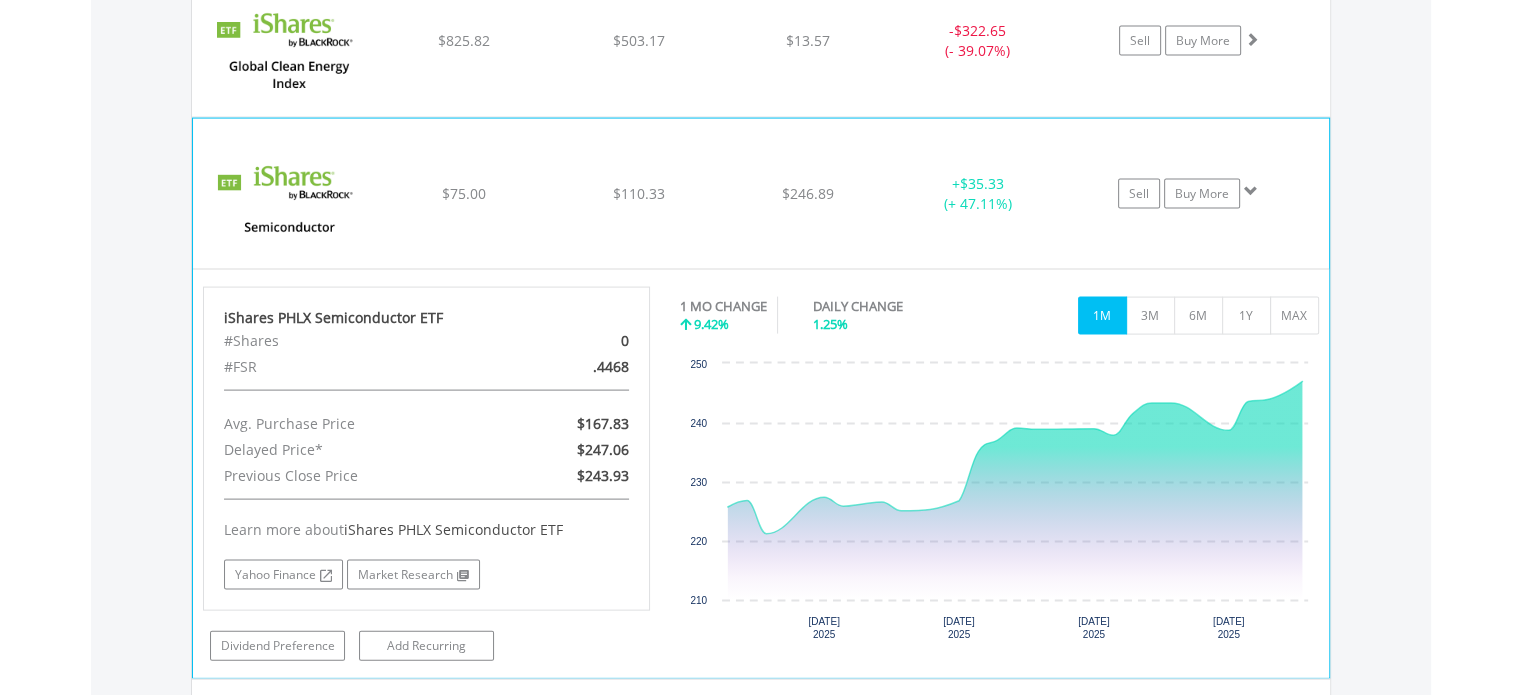 click at bounding box center (1251, 191) 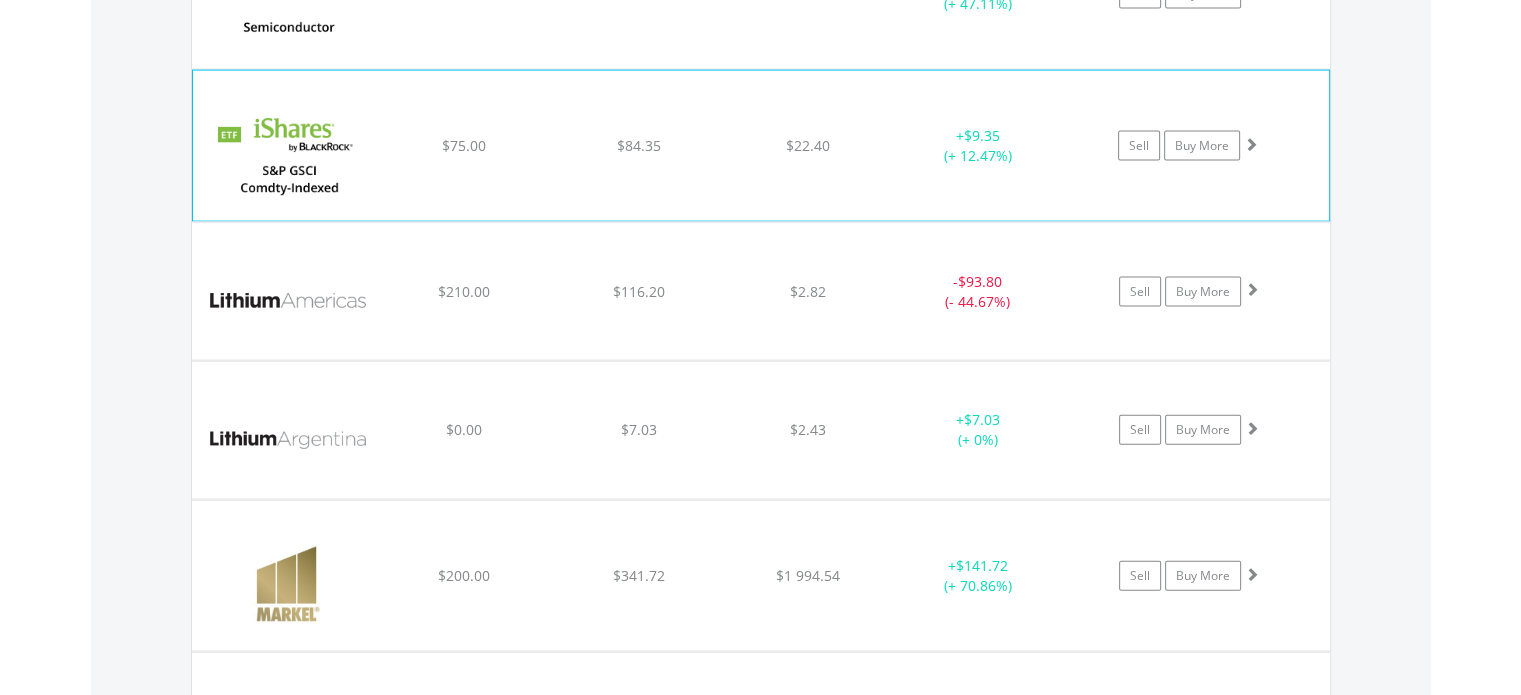 scroll, scrollTop: 4441, scrollLeft: 0, axis: vertical 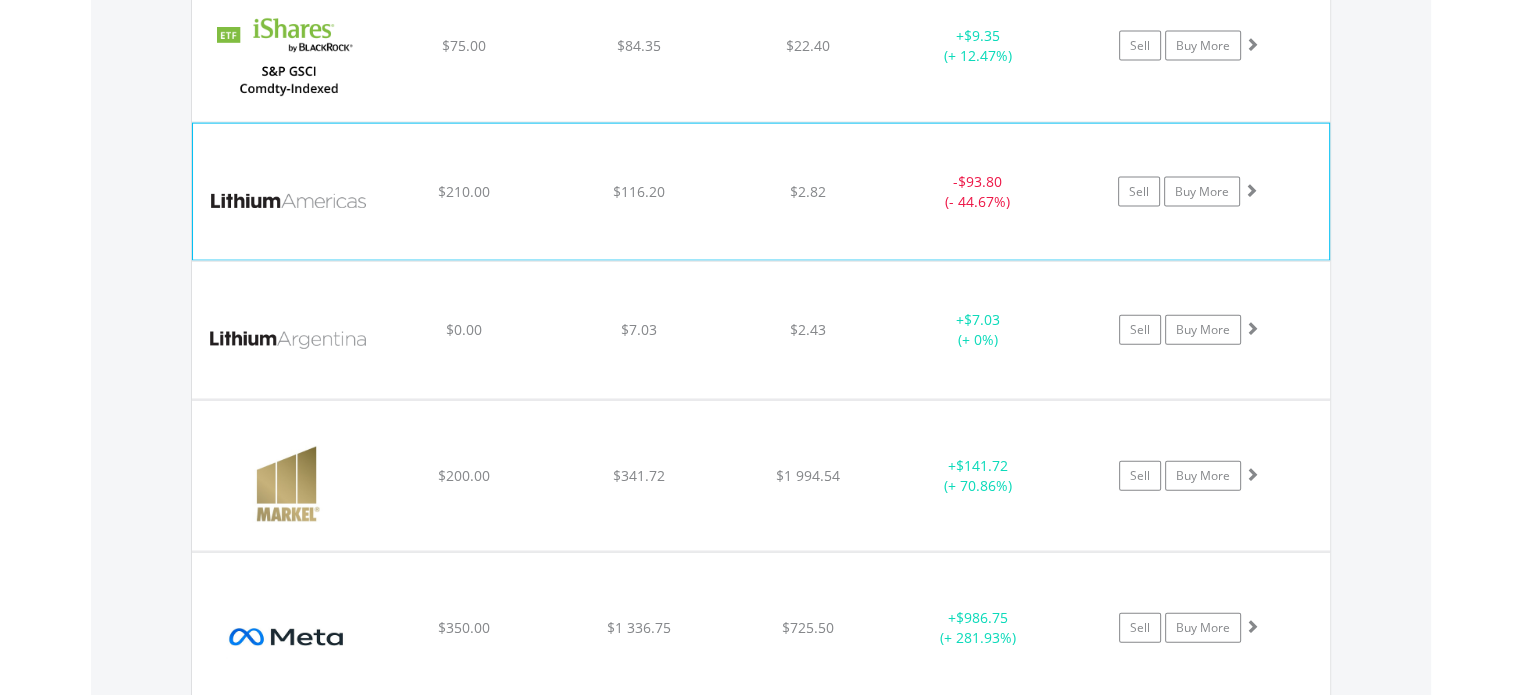 click at bounding box center [1251, 190] 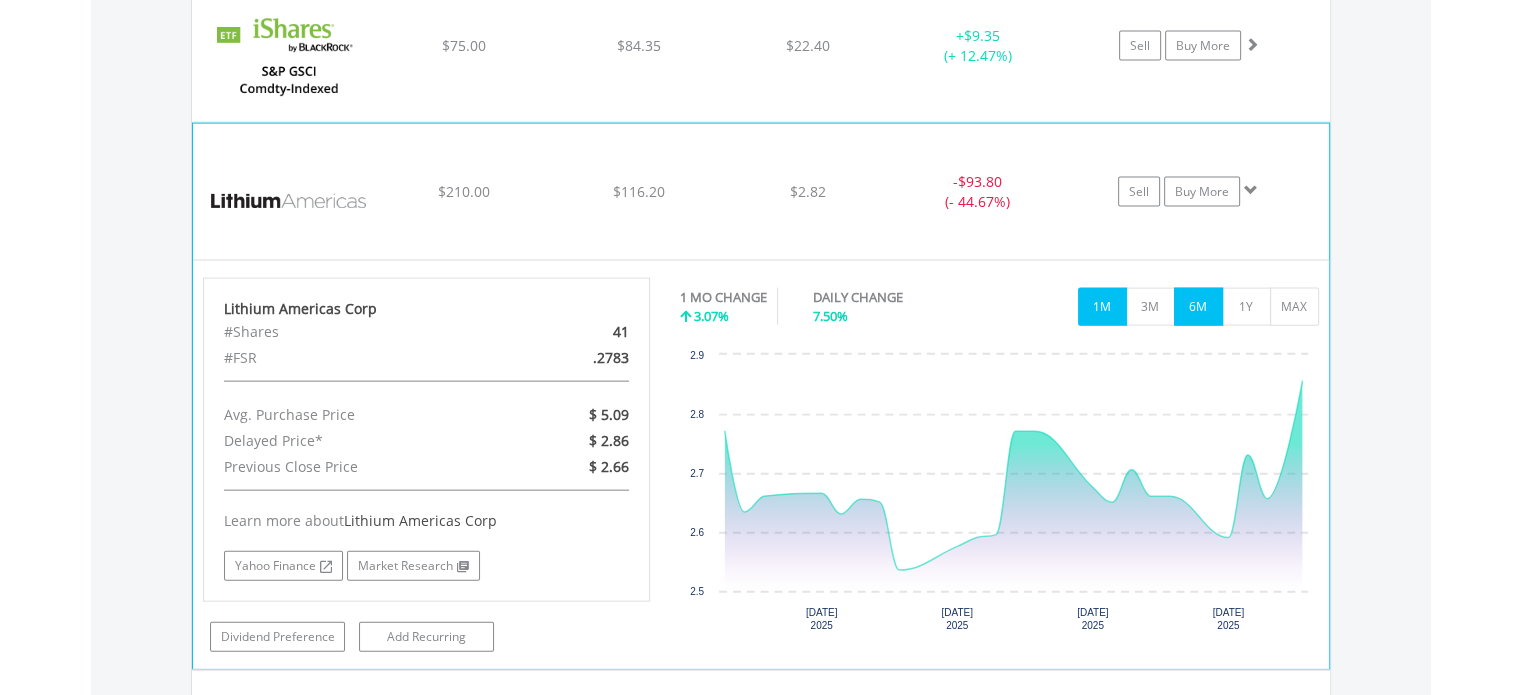 click on "6M" at bounding box center [1198, 307] 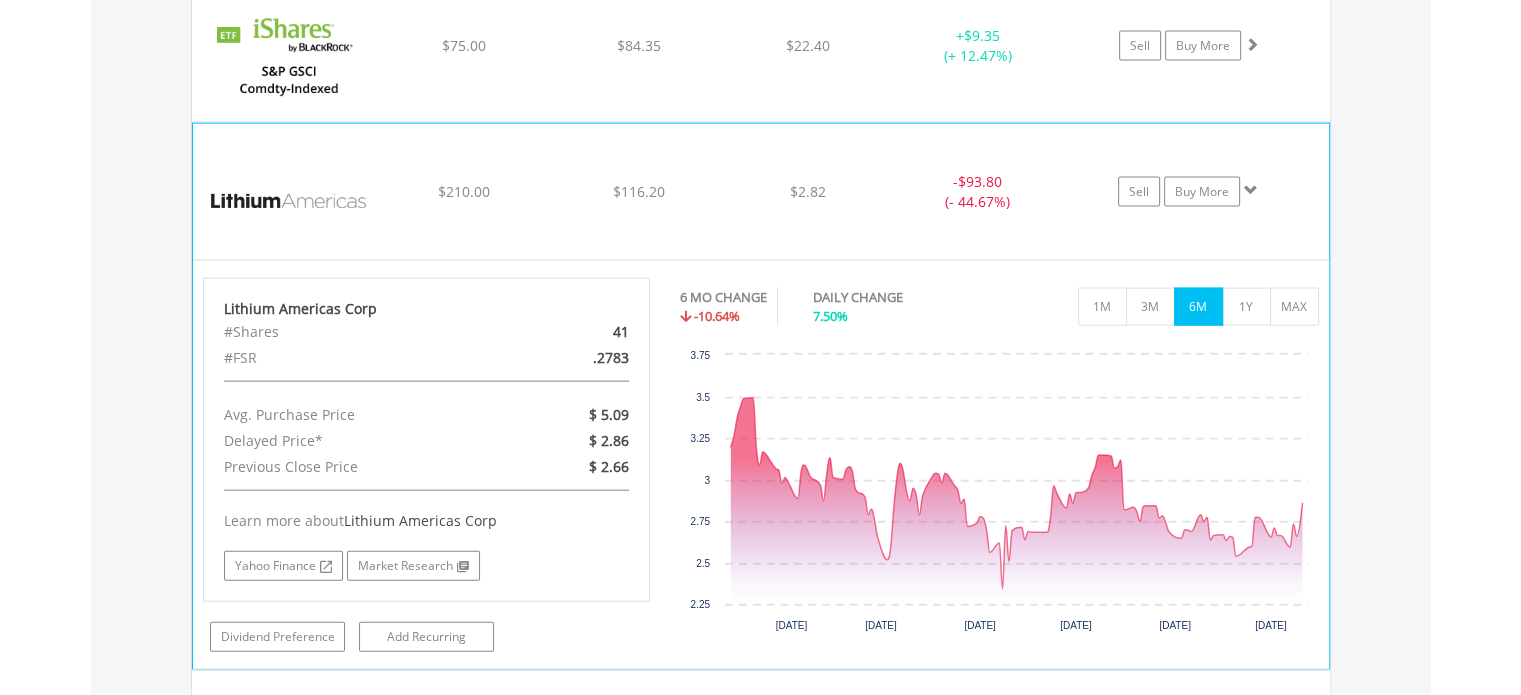 click at bounding box center (1251, 190) 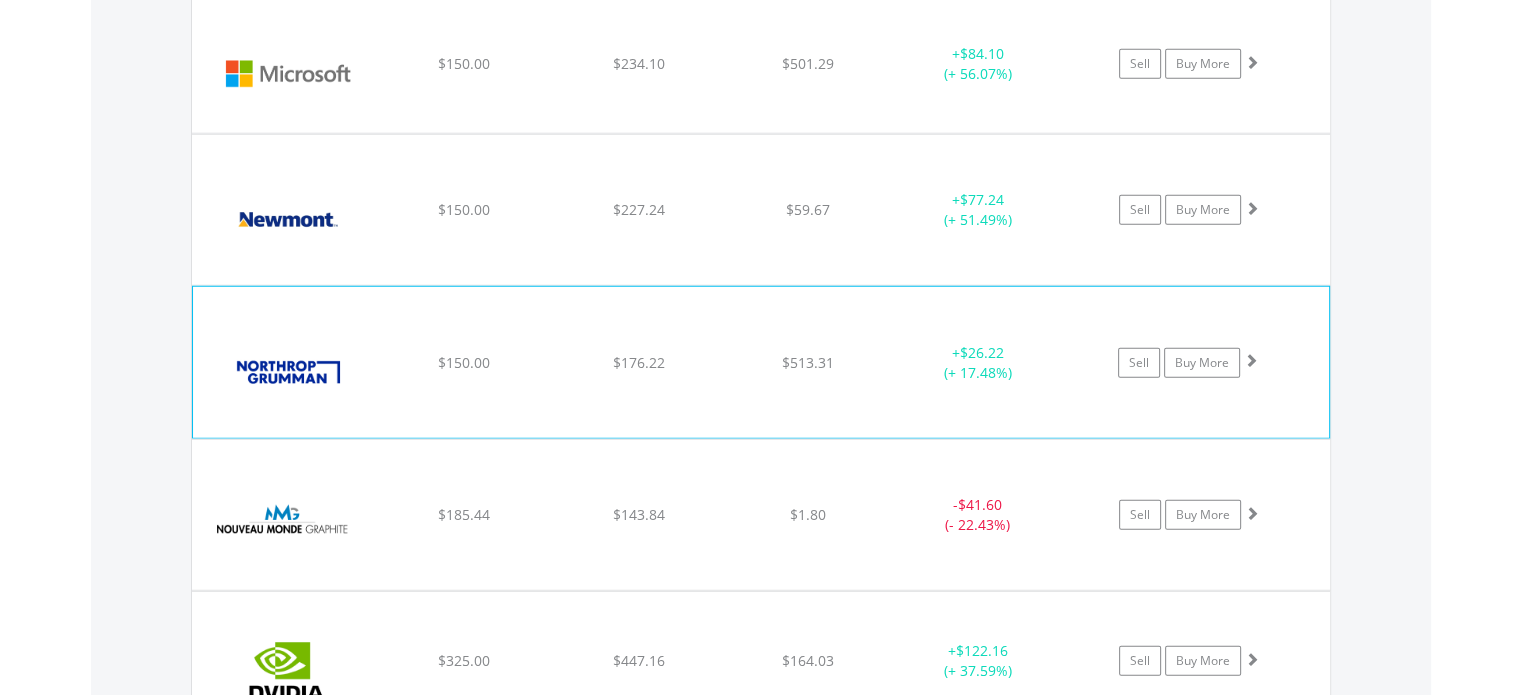 scroll, scrollTop: 5341, scrollLeft: 0, axis: vertical 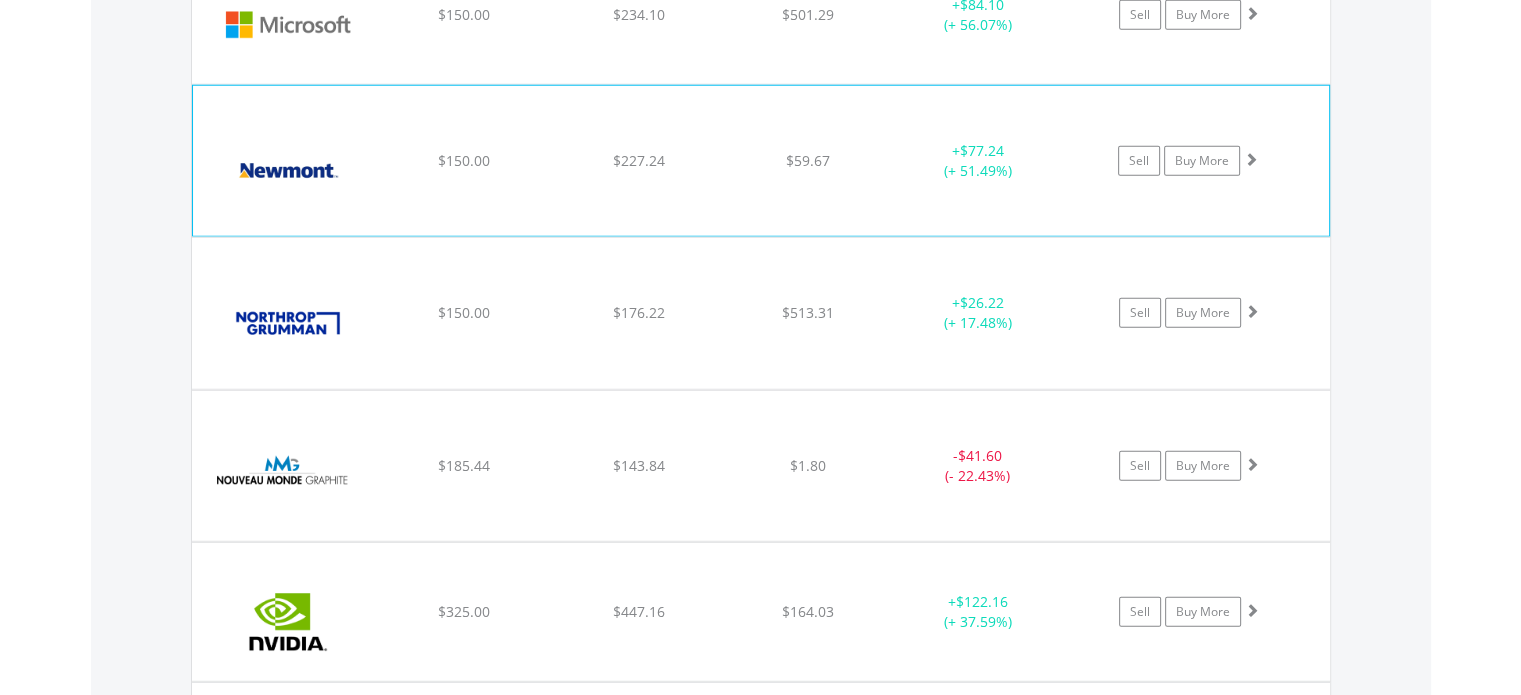 click at bounding box center [1251, 159] 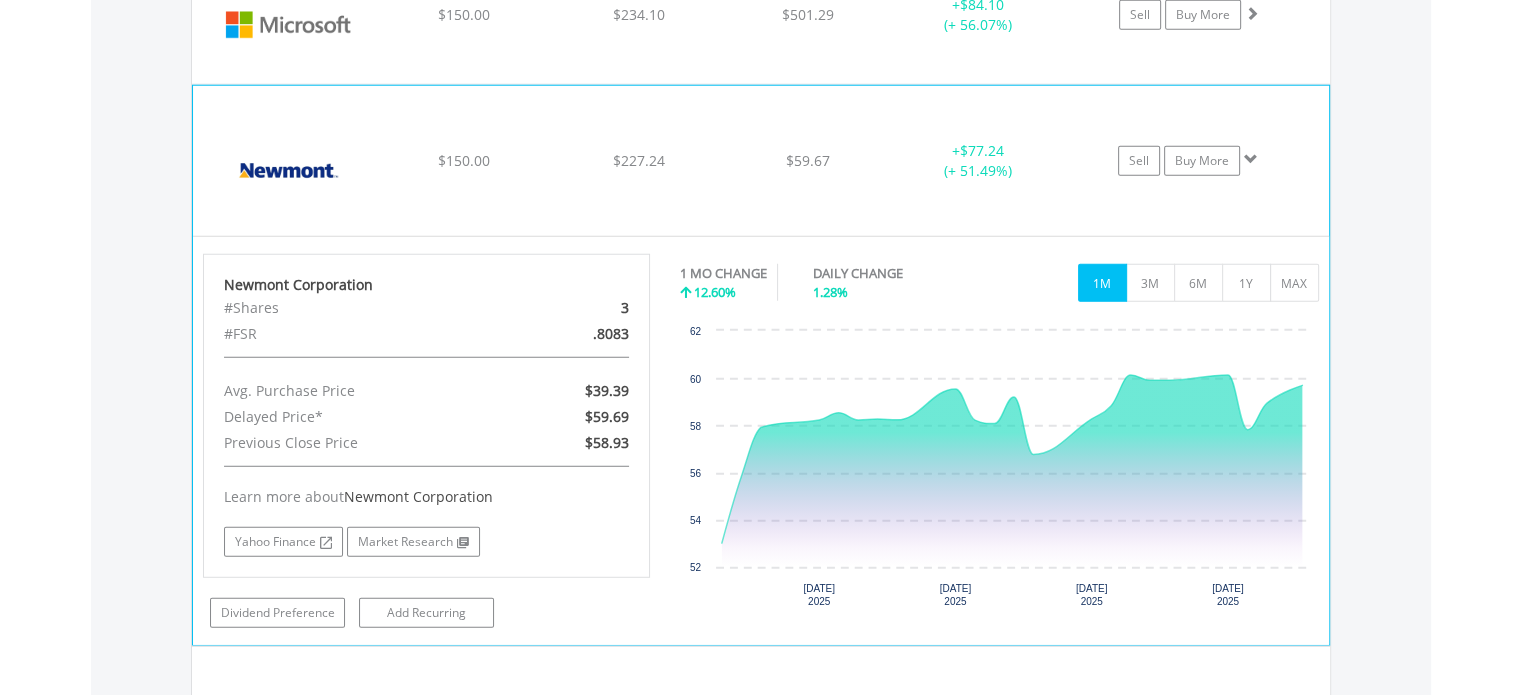 click at bounding box center [1251, 159] 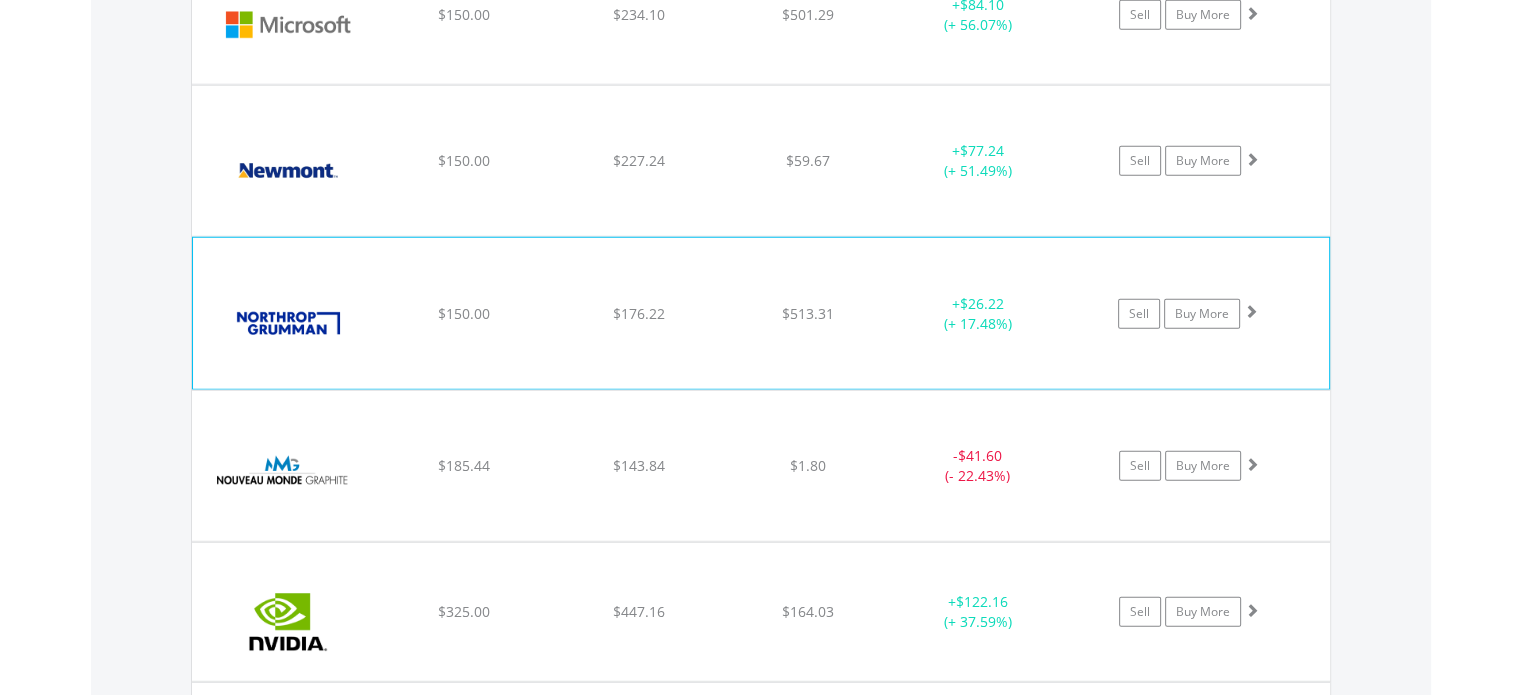 click at bounding box center (1251, 311) 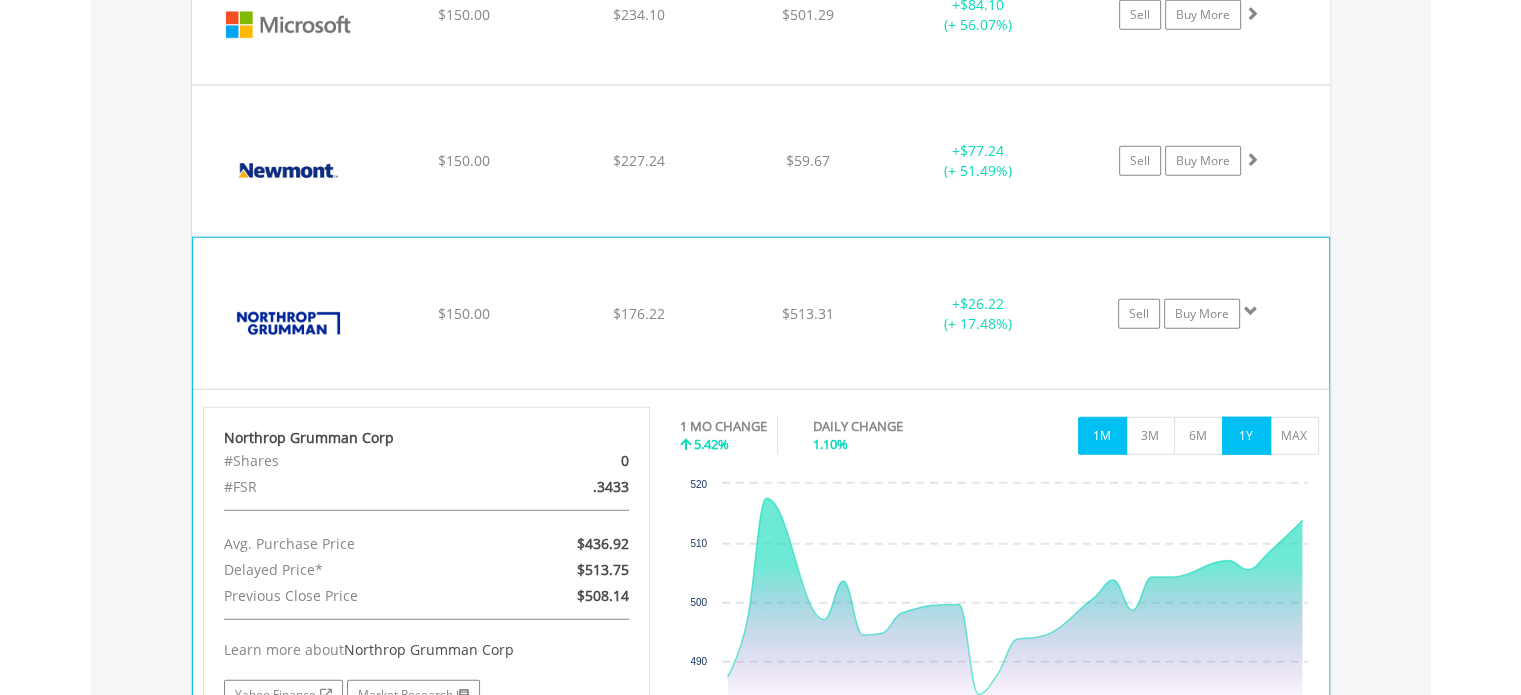 click on "1Y" at bounding box center (1246, 436) 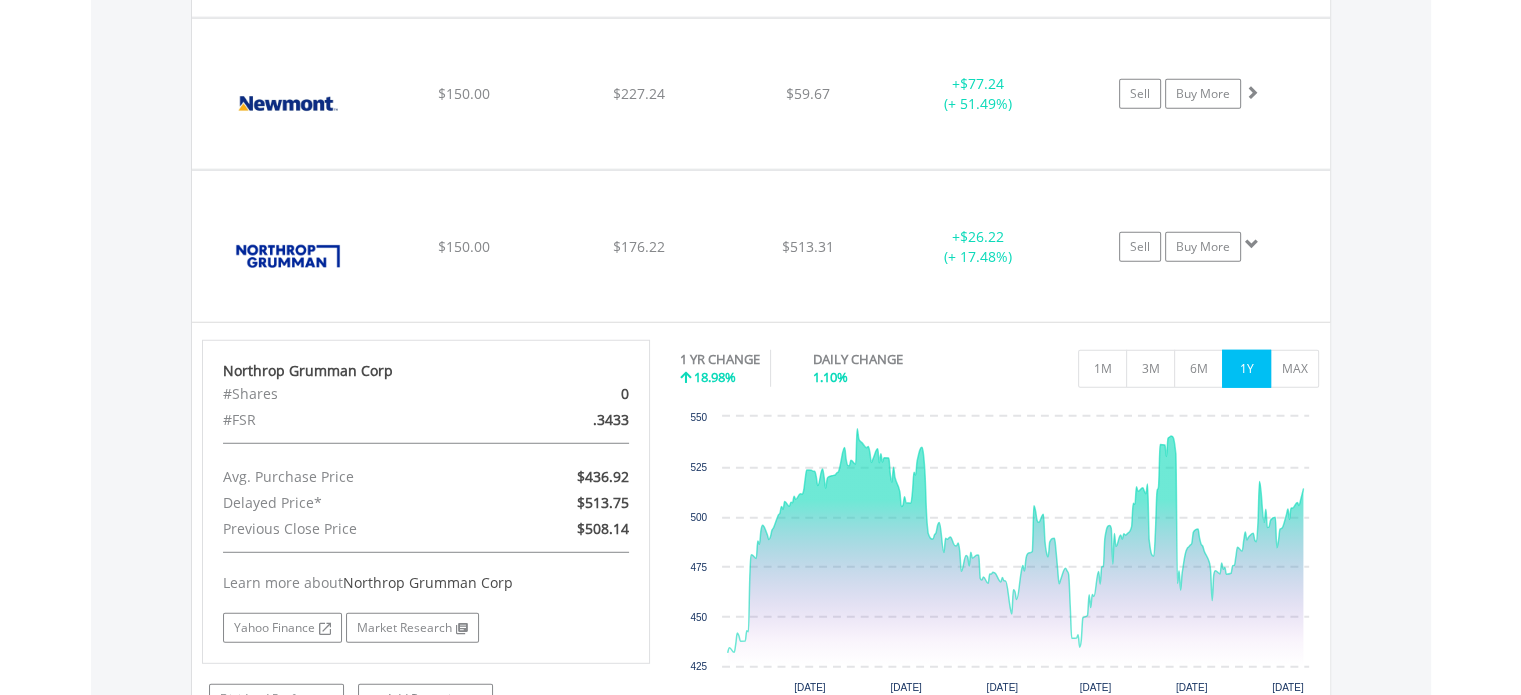 scroll, scrollTop: 5441, scrollLeft: 0, axis: vertical 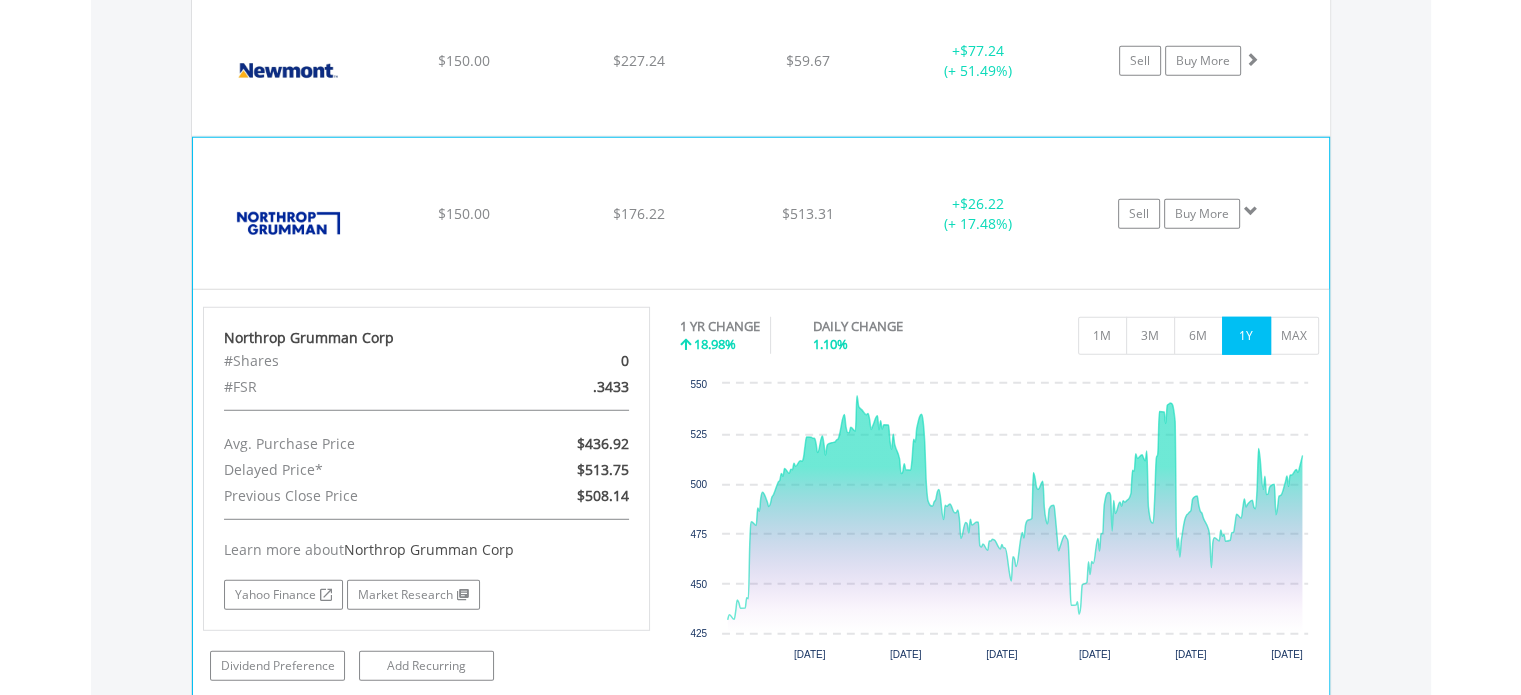 click at bounding box center [1251, 211] 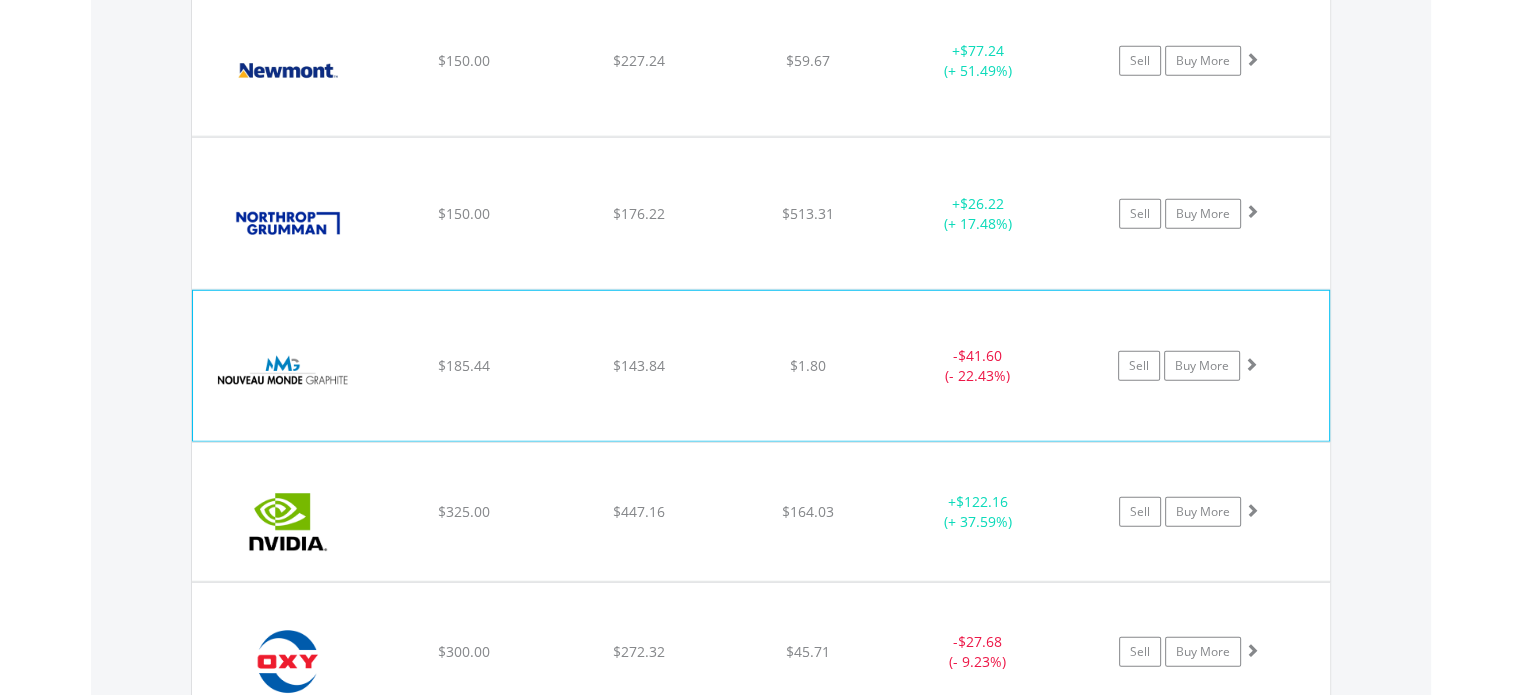 click at bounding box center (1251, 364) 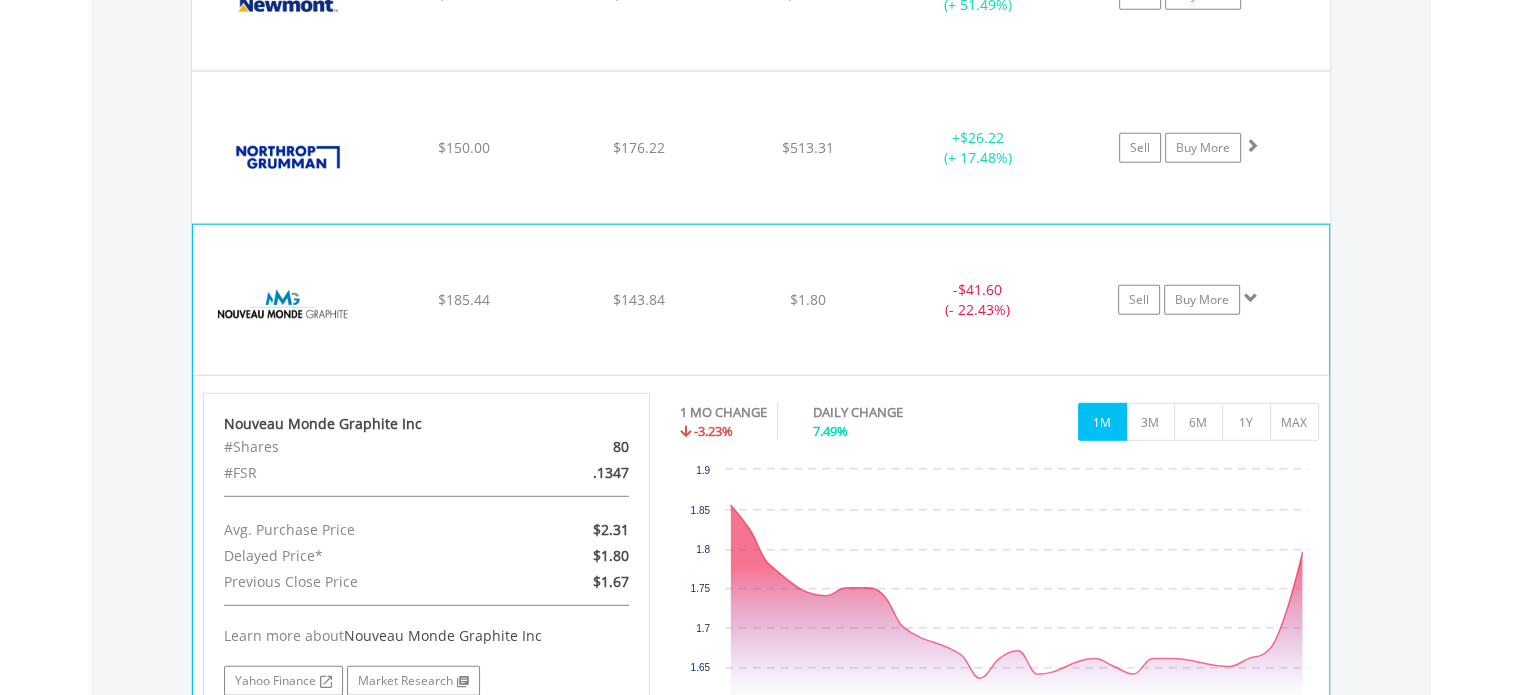 scroll, scrollTop: 5541, scrollLeft: 0, axis: vertical 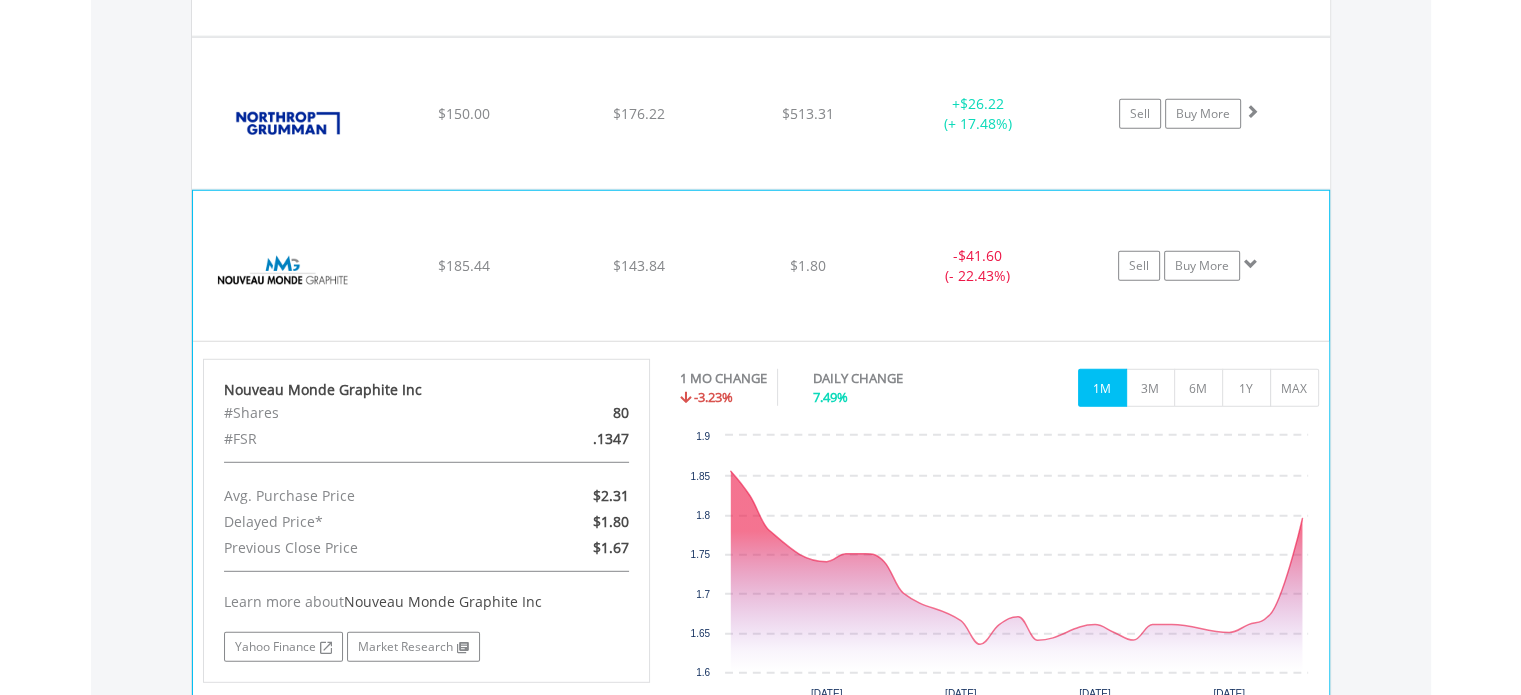 click at bounding box center (1251, 264) 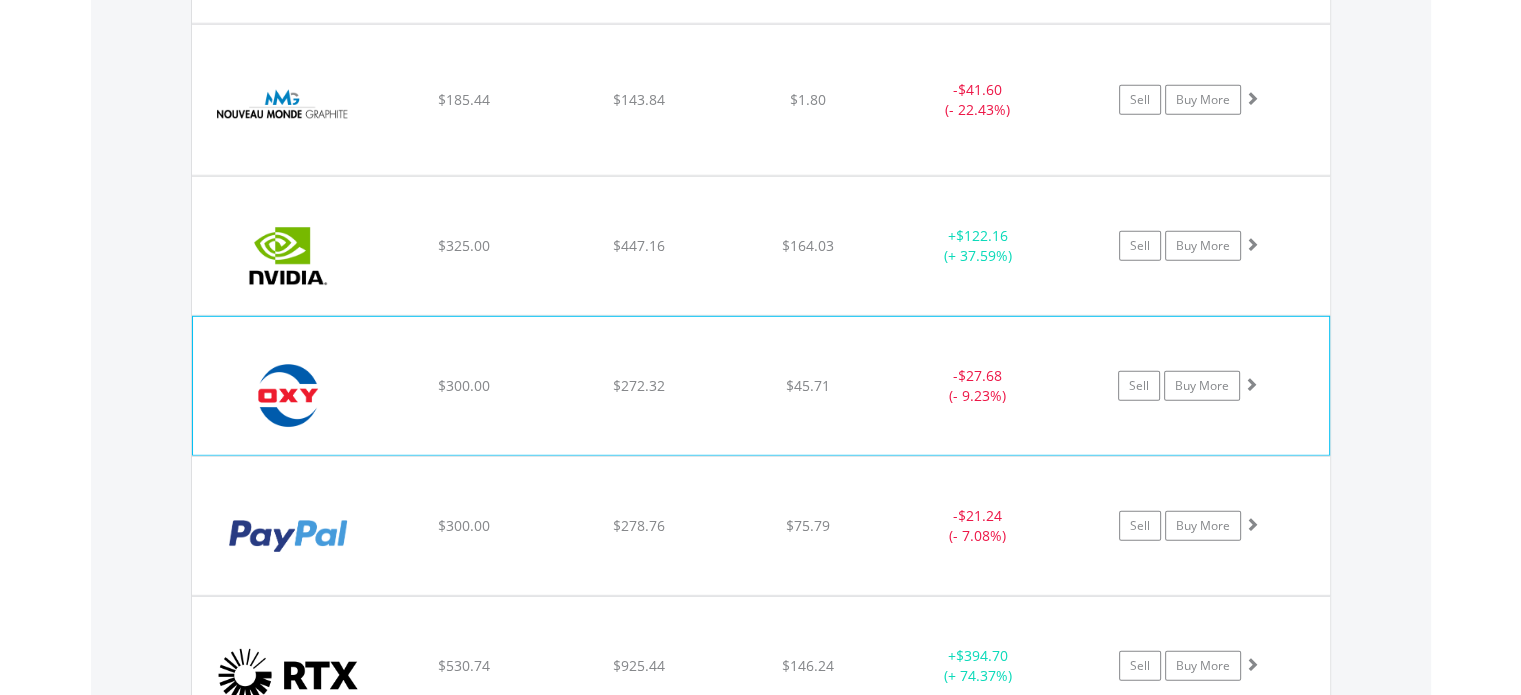 scroll, scrollTop: 5741, scrollLeft: 0, axis: vertical 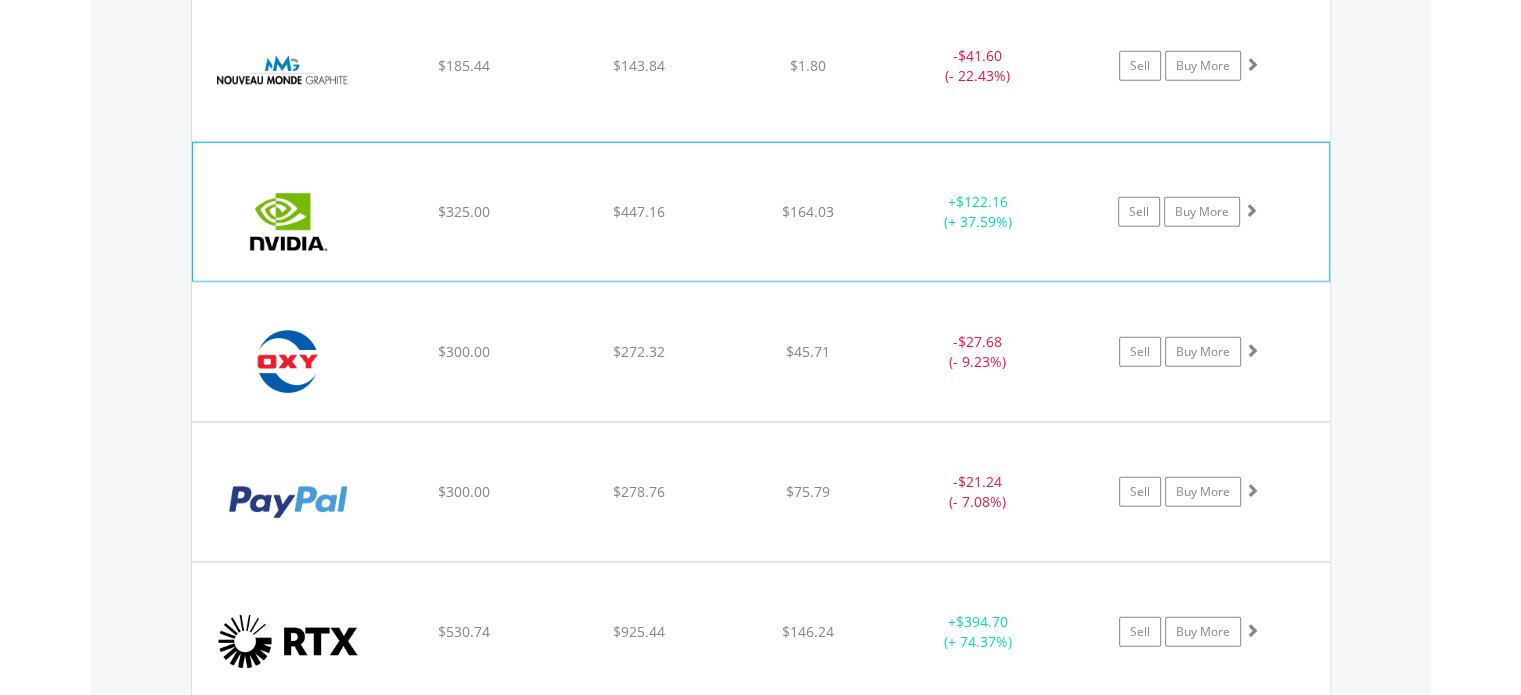 click at bounding box center (1251, 210) 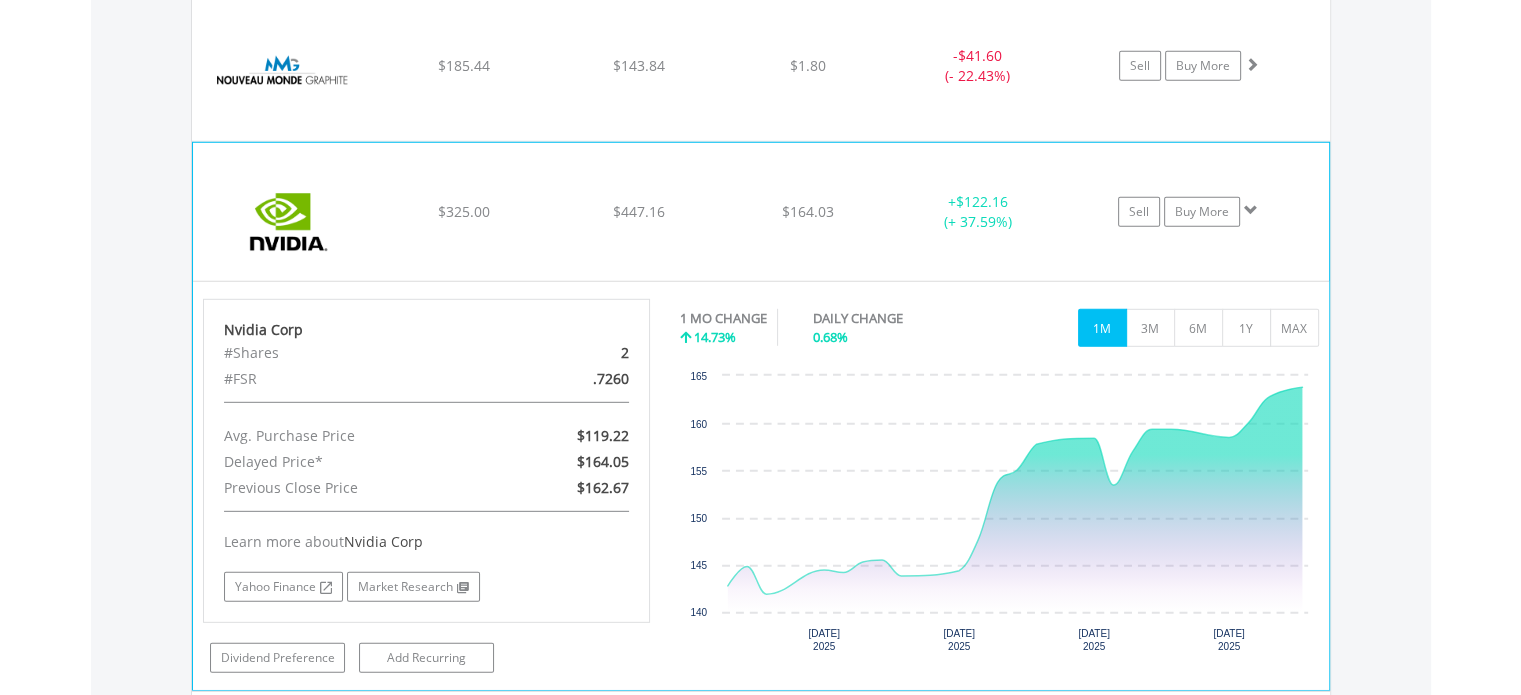 click at bounding box center [1251, 210] 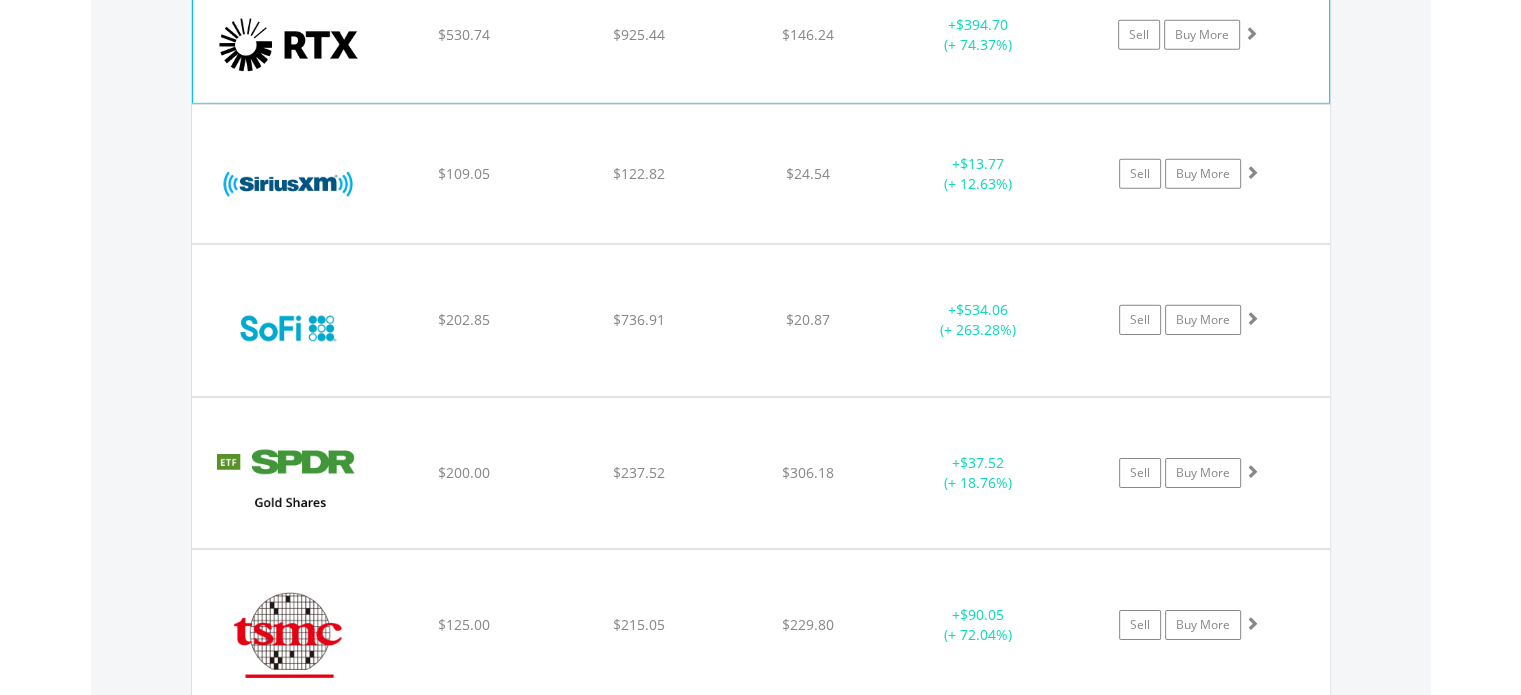 scroll, scrollTop: 6341, scrollLeft: 0, axis: vertical 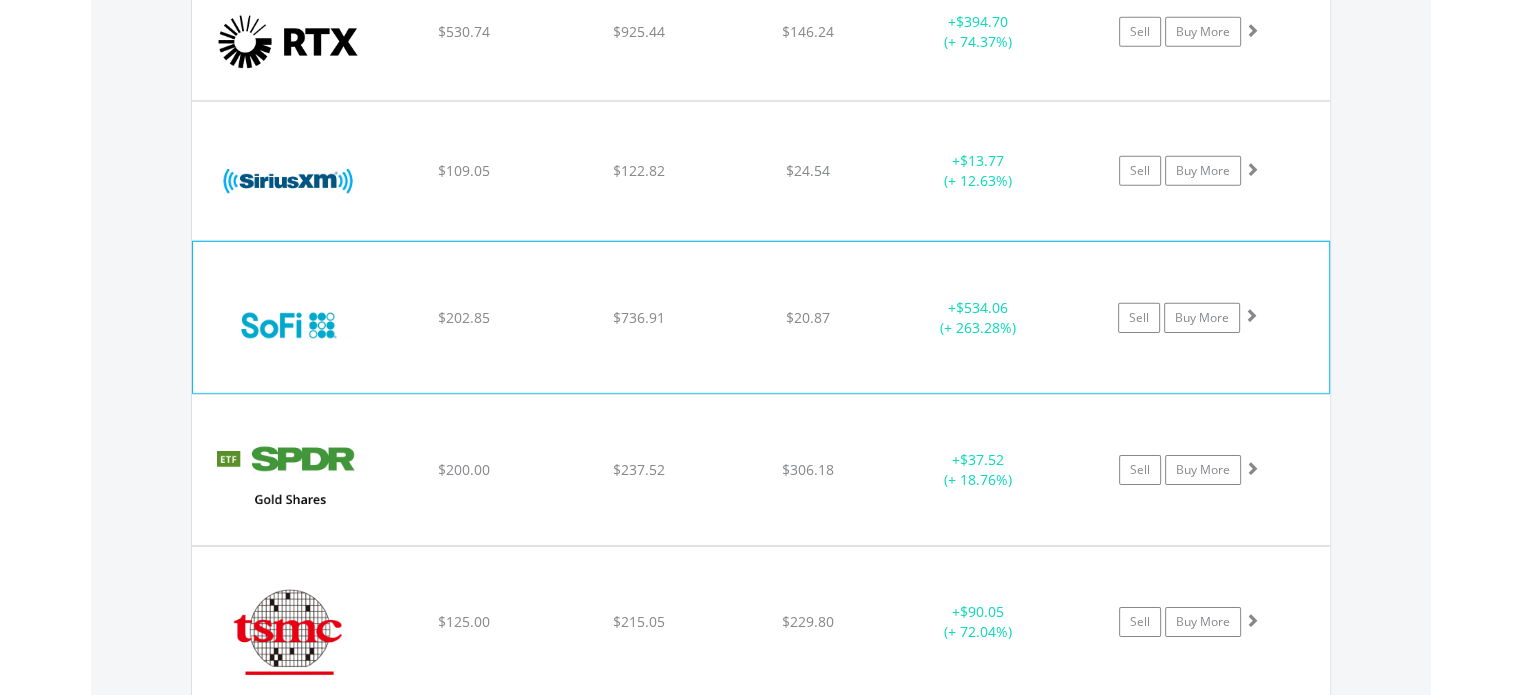 click at bounding box center [1251, 315] 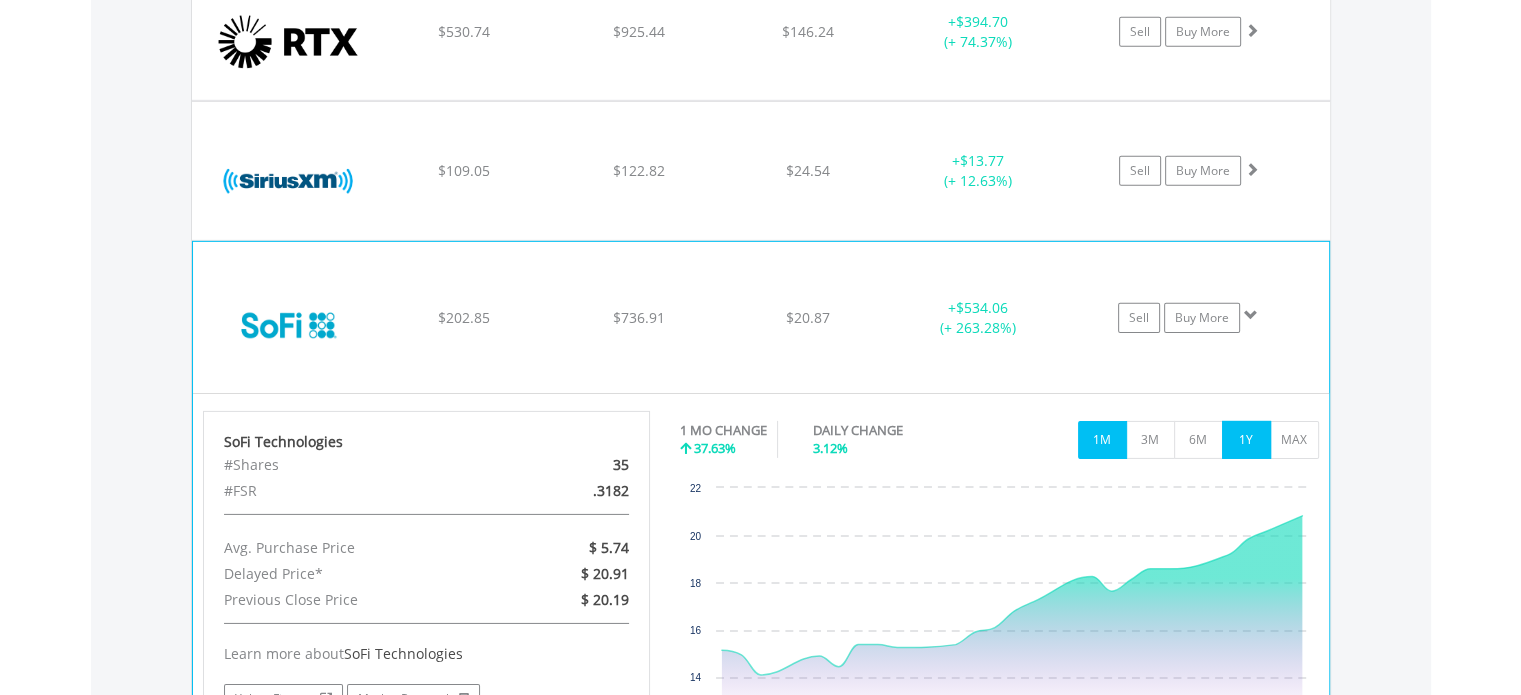 click on "1Y" at bounding box center [1246, 440] 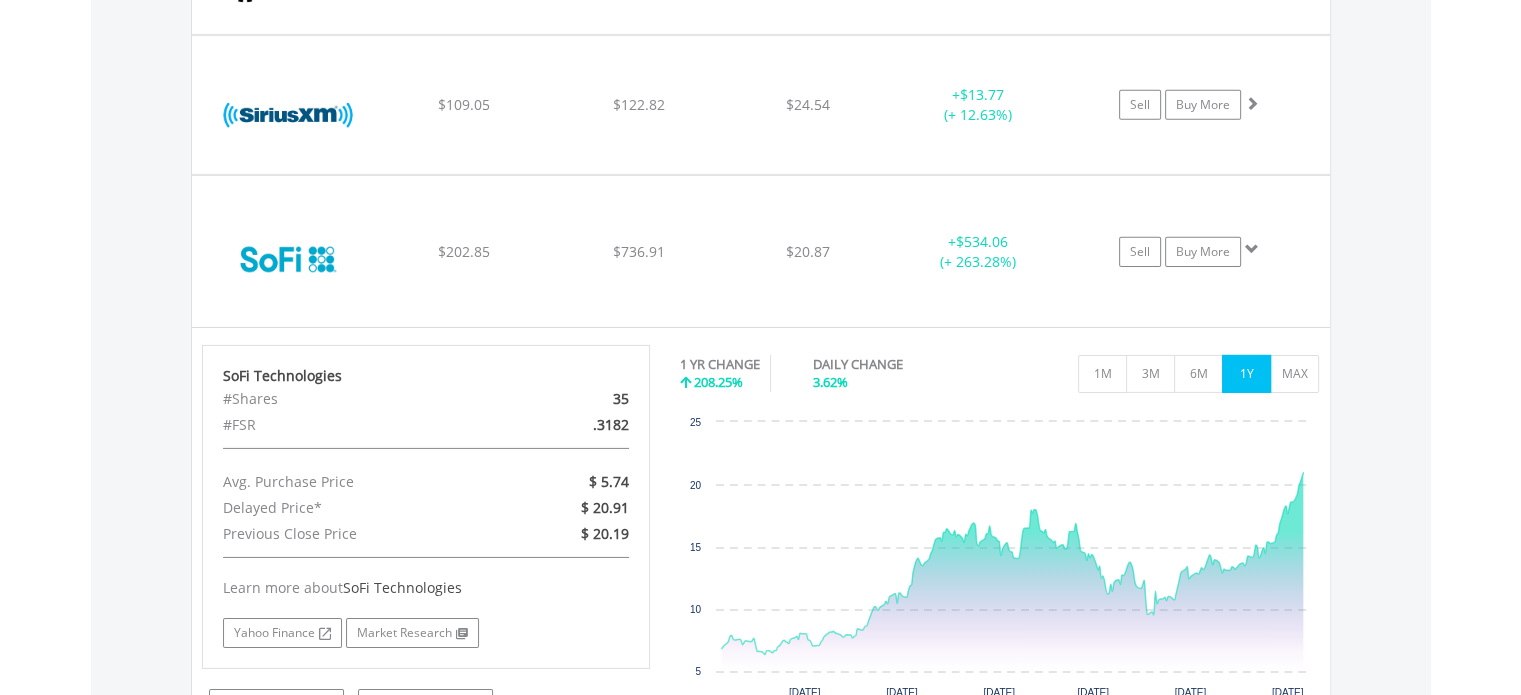 scroll, scrollTop: 6441, scrollLeft: 0, axis: vertical 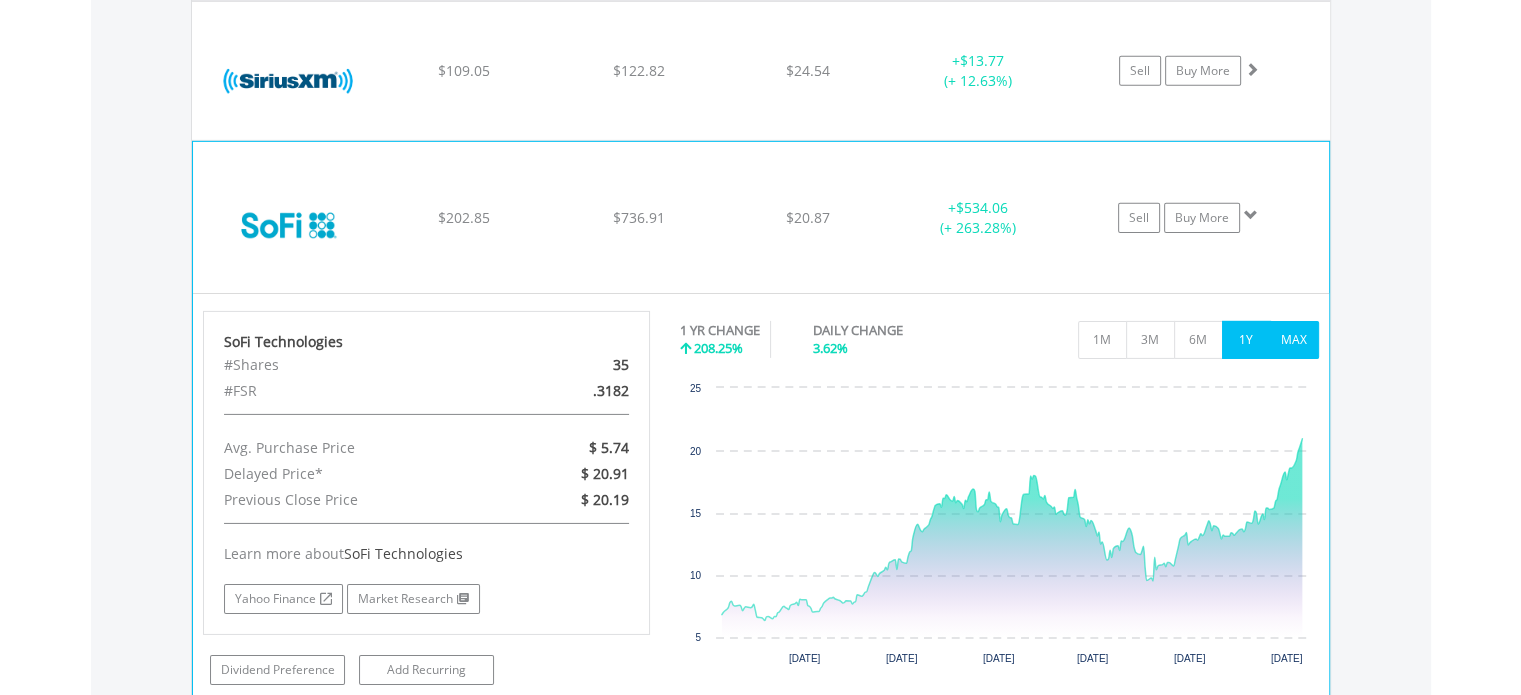 click on "MAX" at bounding box center [1294, 340] 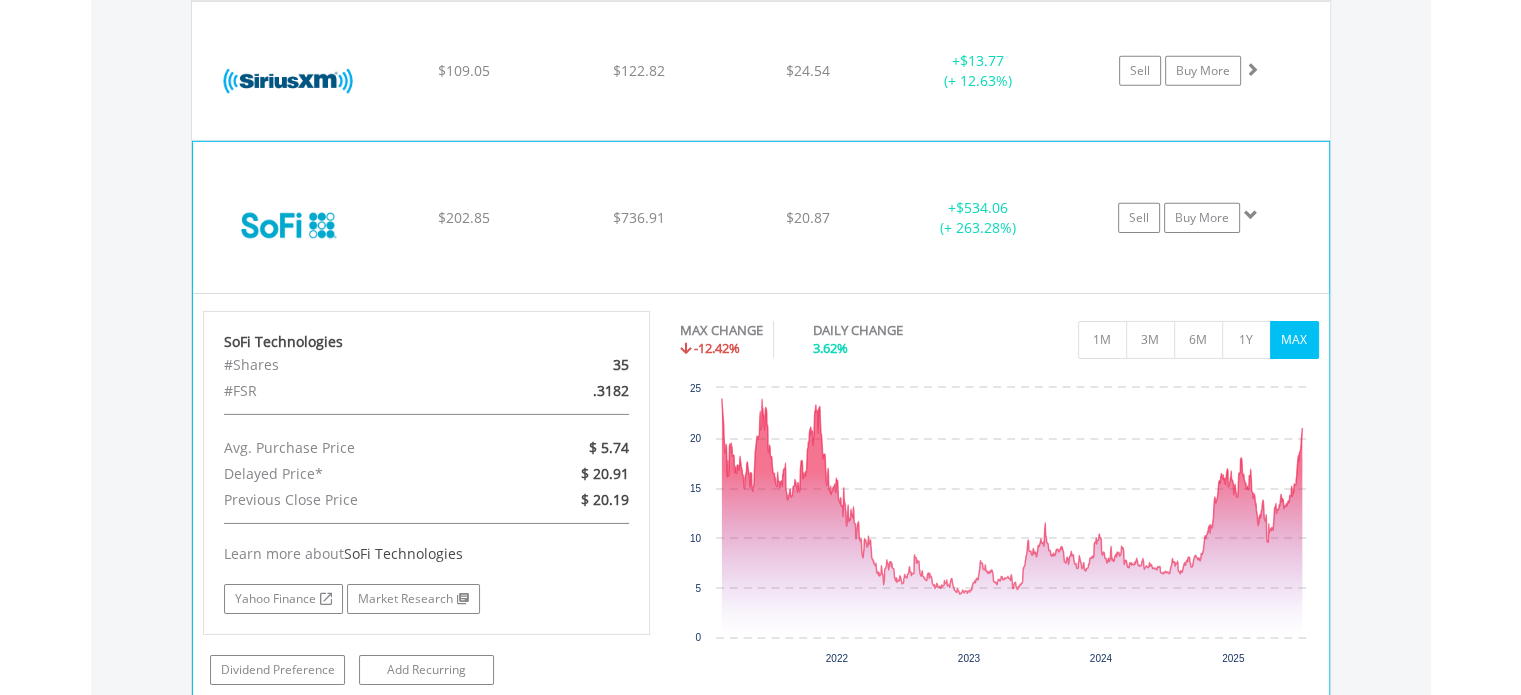 click at bounding box center (1251, 215) 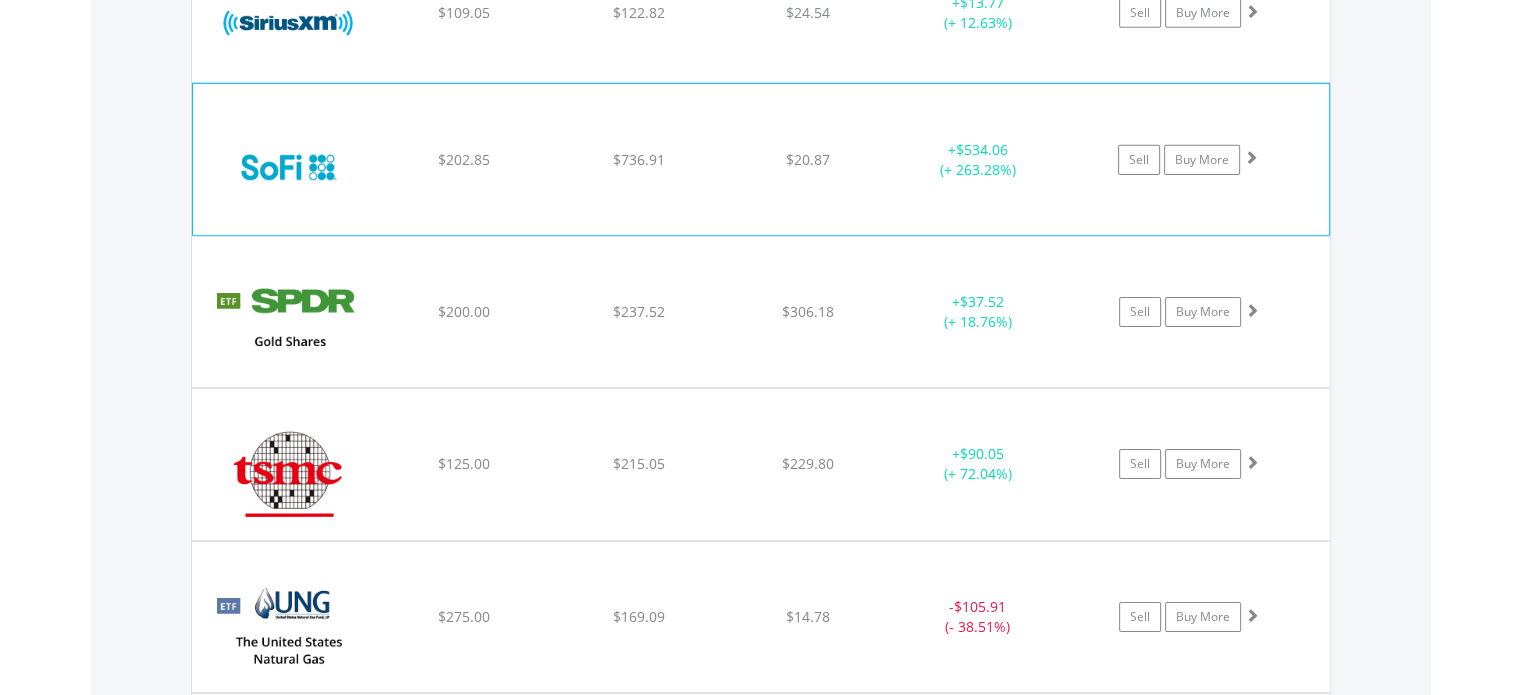 scroll, scrollTop: 6641, scrollLeft: 0, axis: vertical 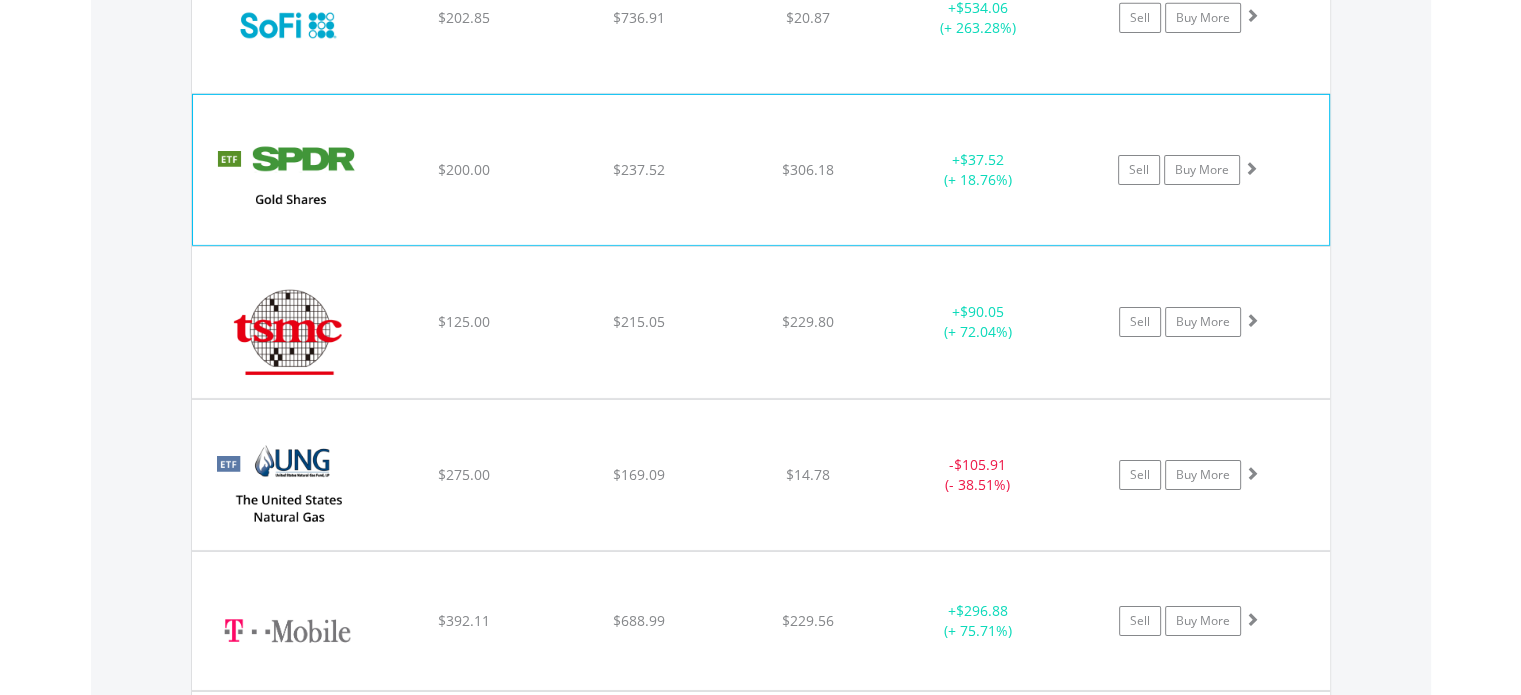 click at bounding box center (1251, 168) 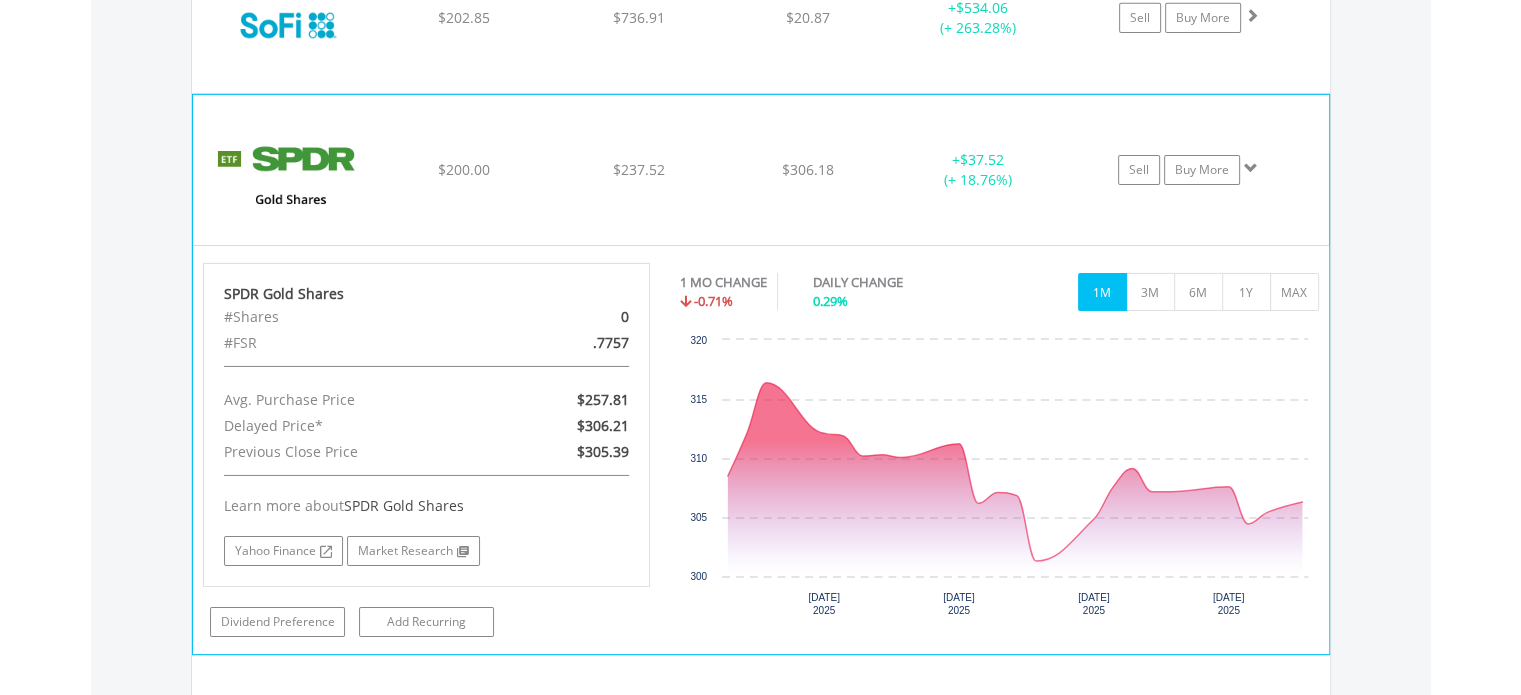 click at bounding box center [1251, 168] 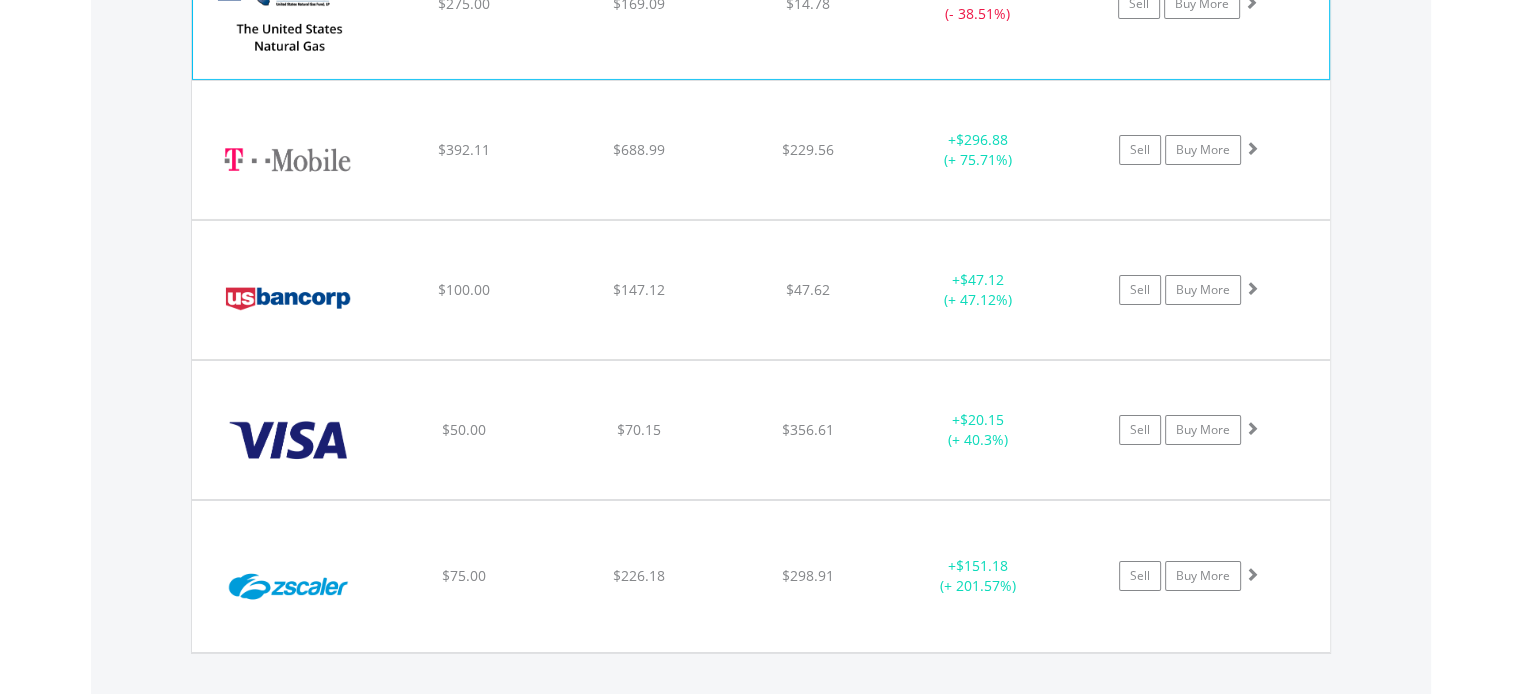 scroll, scrollTop: 7141, scrollLeft: 0, axis: vertical 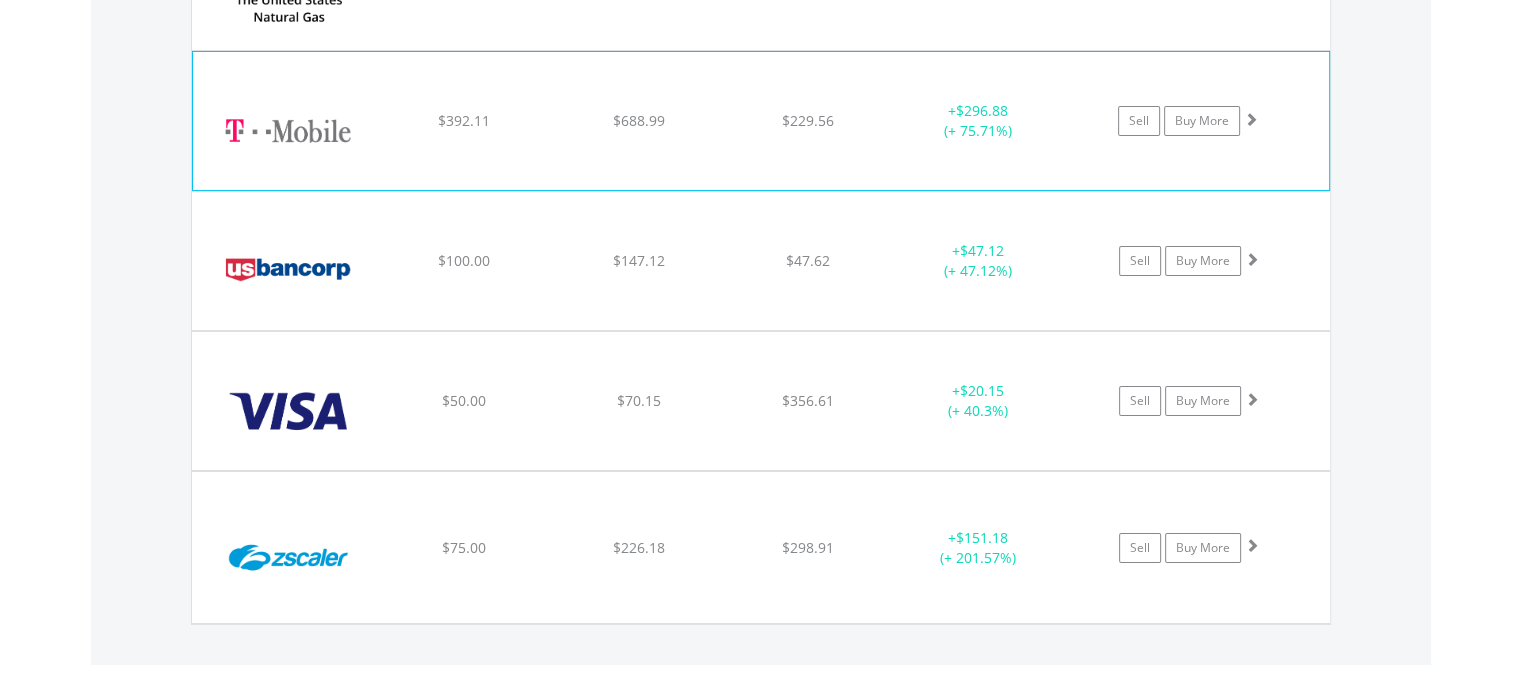 click at bounding box center [1251, 119] 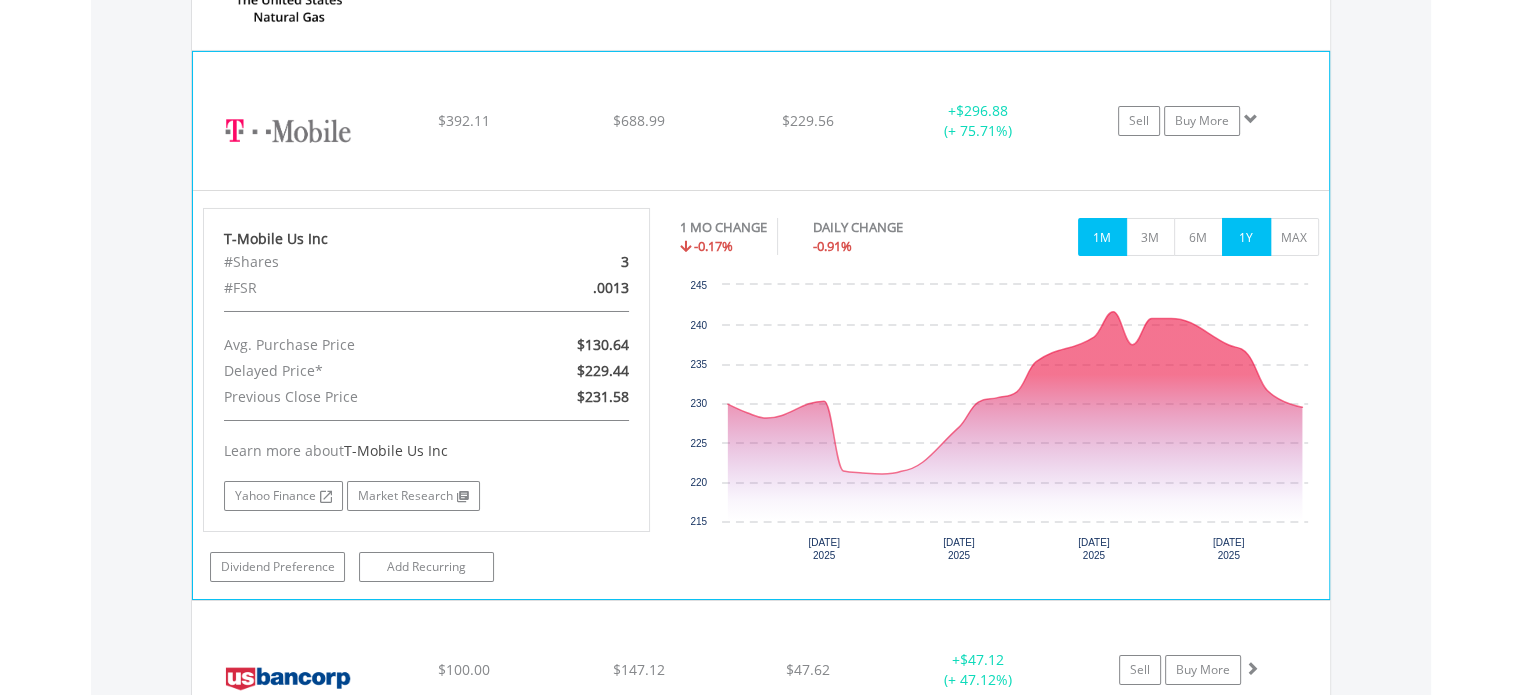 click on "1Y" at bounding box center [1246, 237] 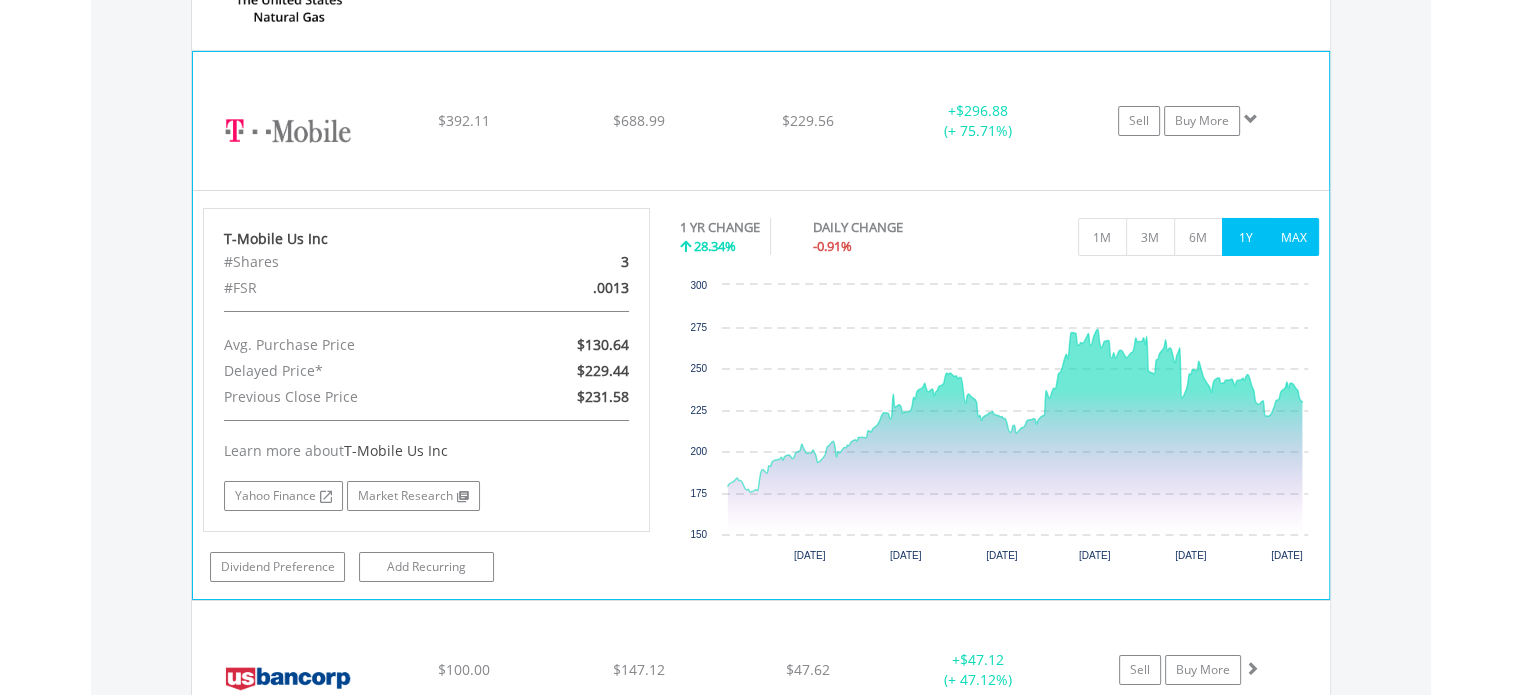 click on "MAX" at bounding box center [1294, 237] 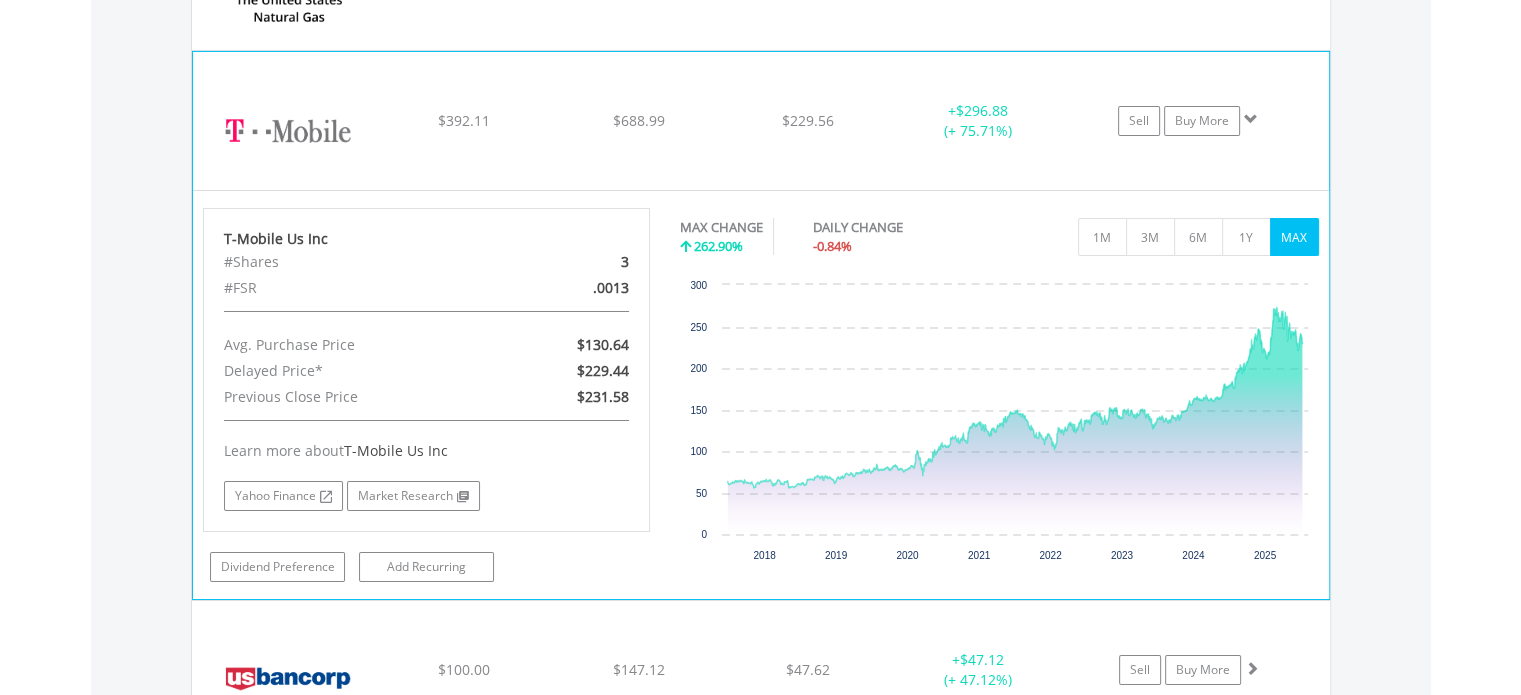 click at bounding box center (1251, 119) 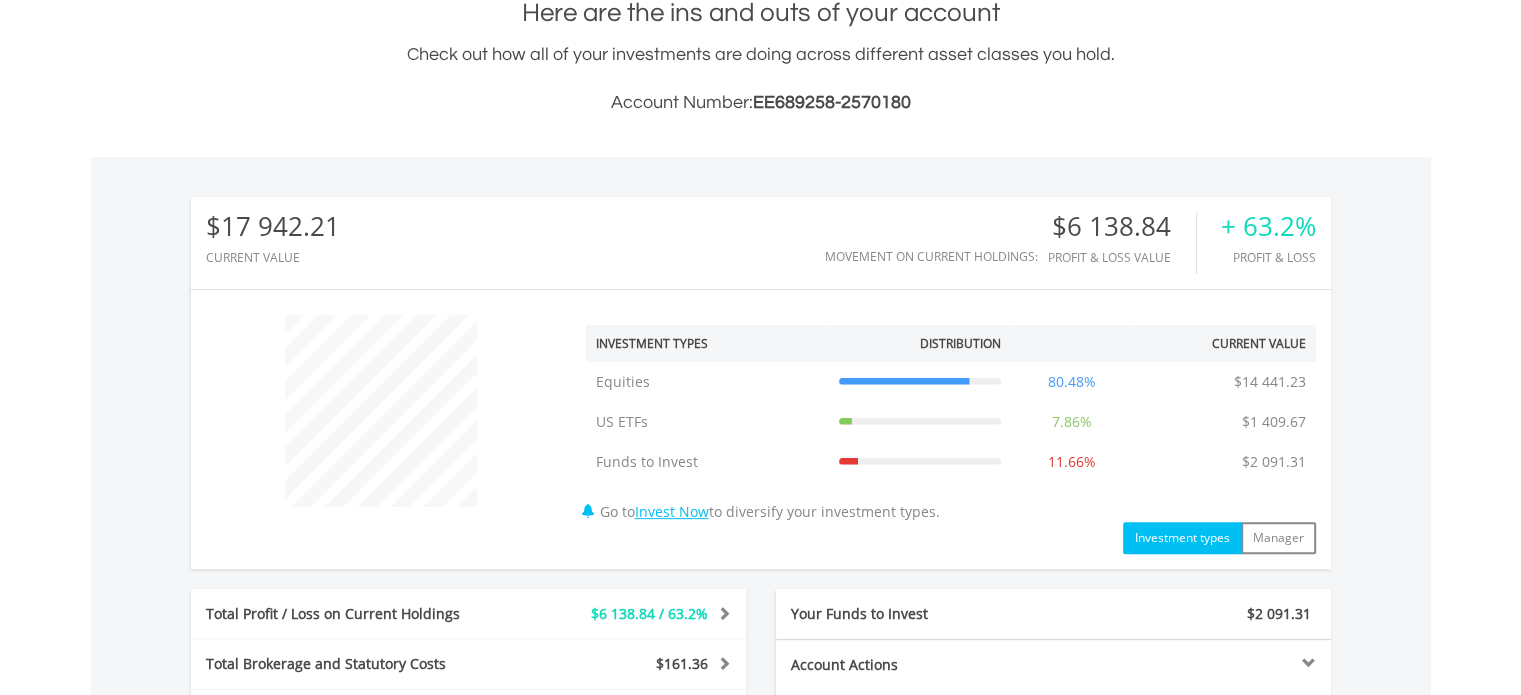 scroll, scrollTop: 0, scrollLeft: 0, axis: both 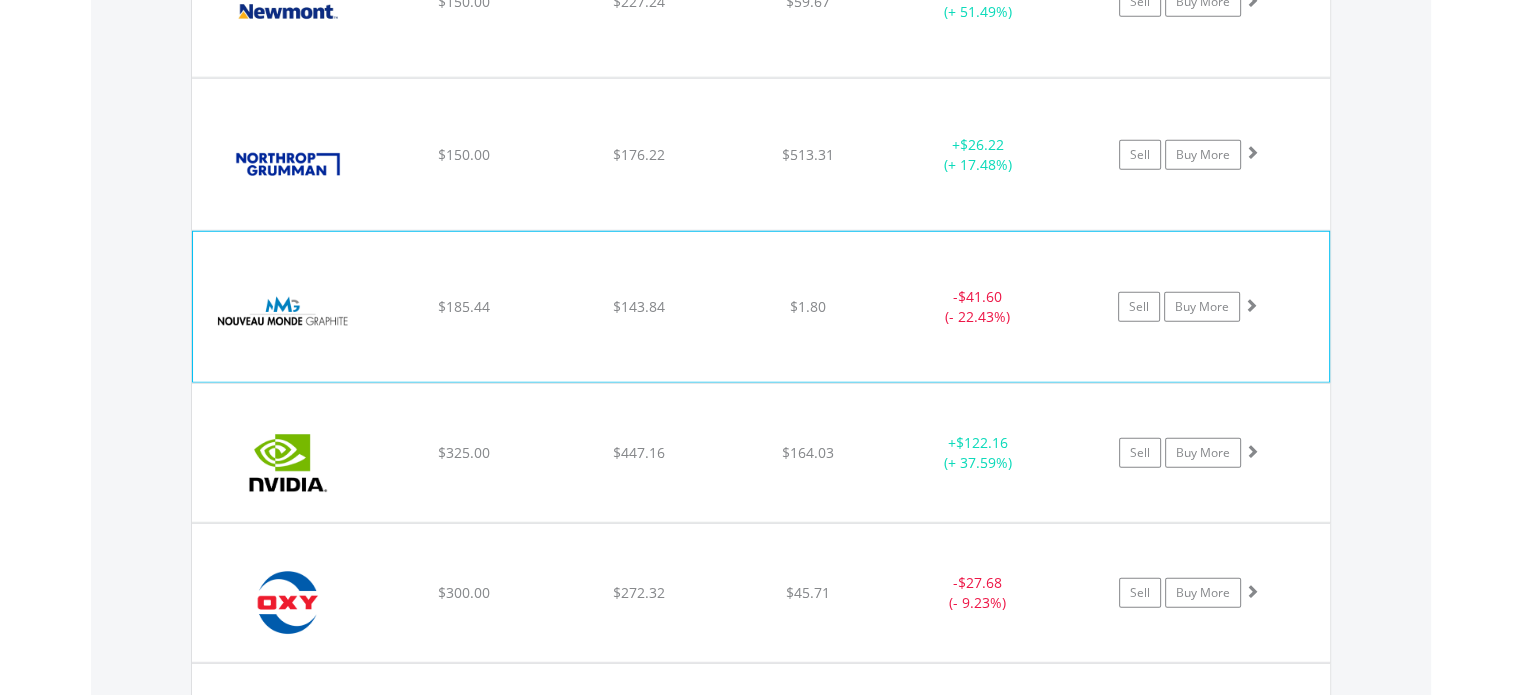 click at bounding box center (1251, 305) 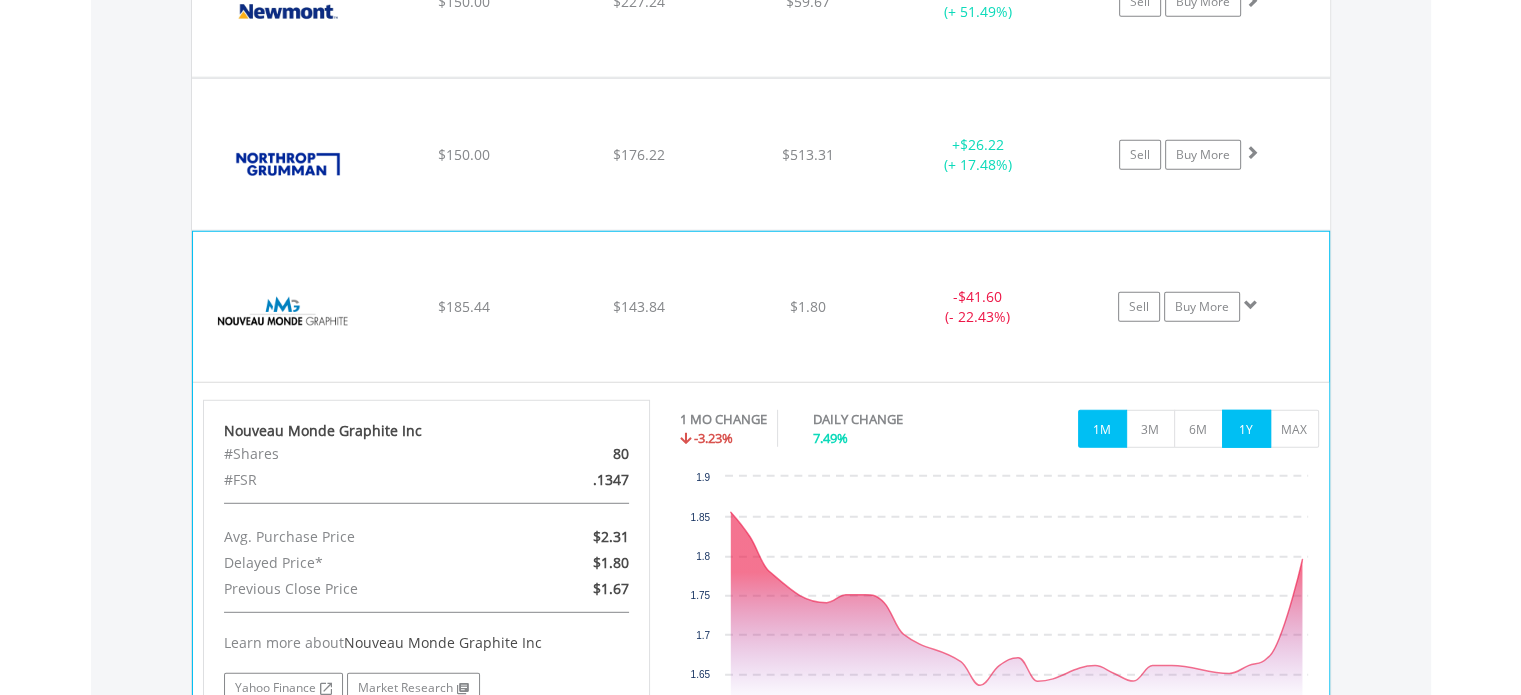 click on "1Y" at bounding box center (1246, 429) 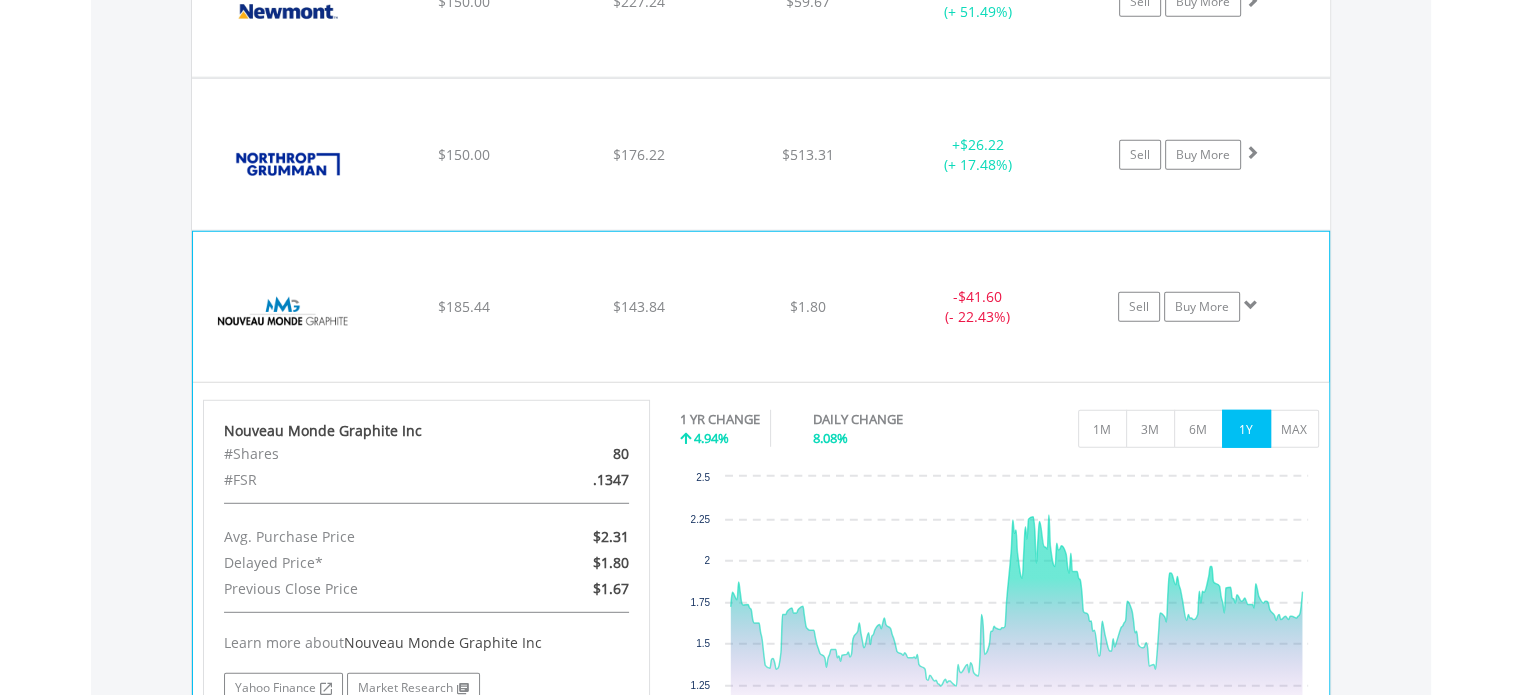 click on "Sell
Buy More" at bounding box center (1199, -3883) 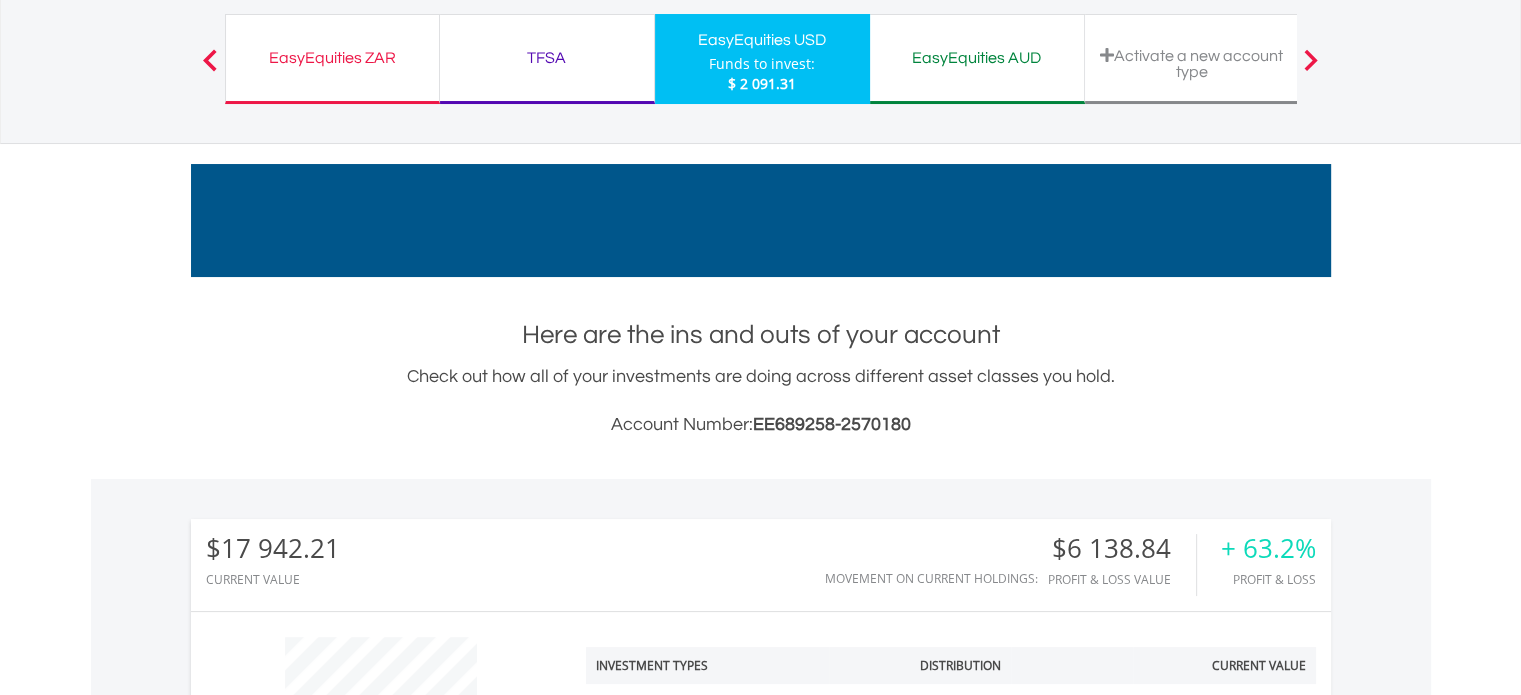scroll, scrollTop: 0, scrollLeft: 0, axis: both 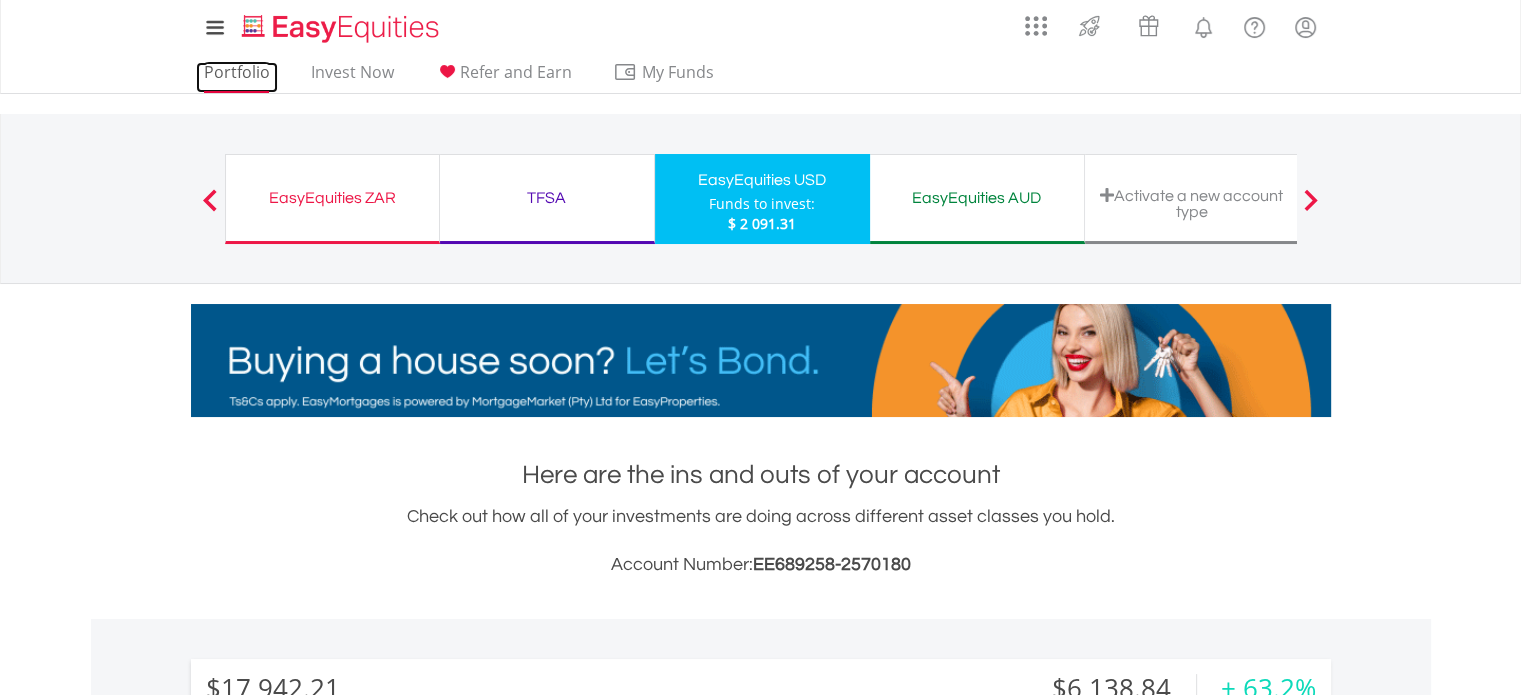 click on "Portfolio" at bounding box center [237, 77] 